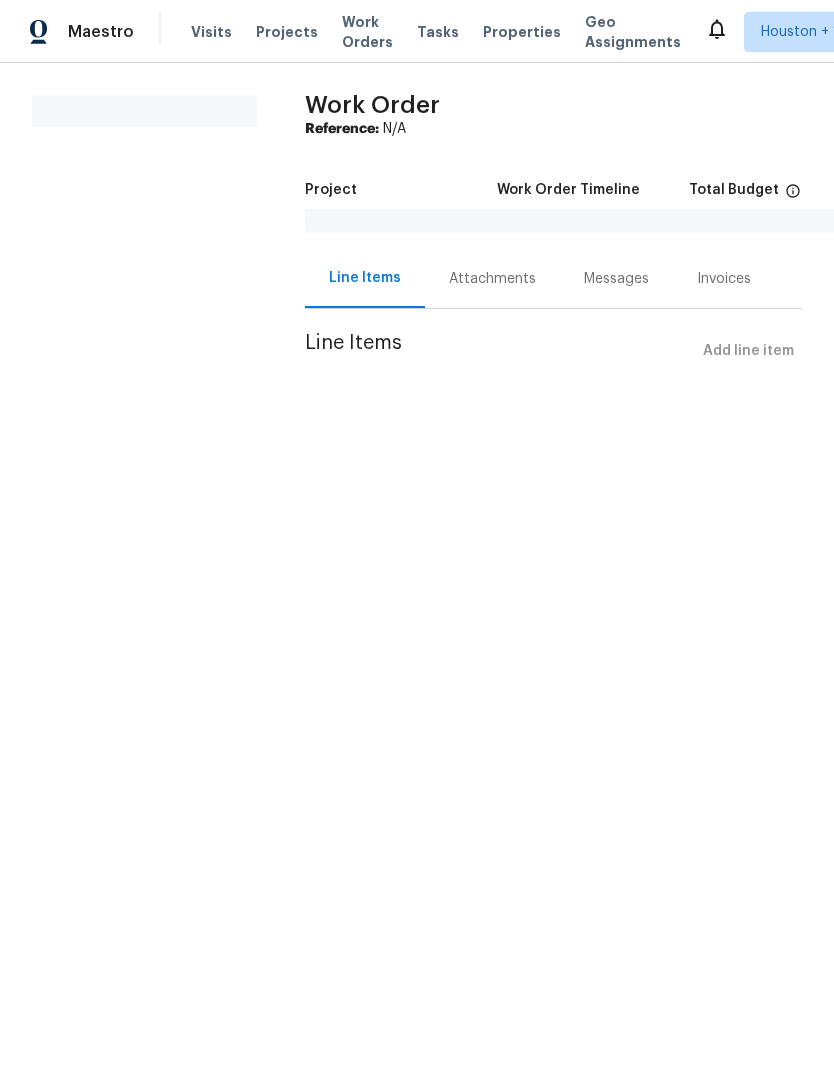 scroll, scrollTop: 0, scrollLeft: 0, axis: both 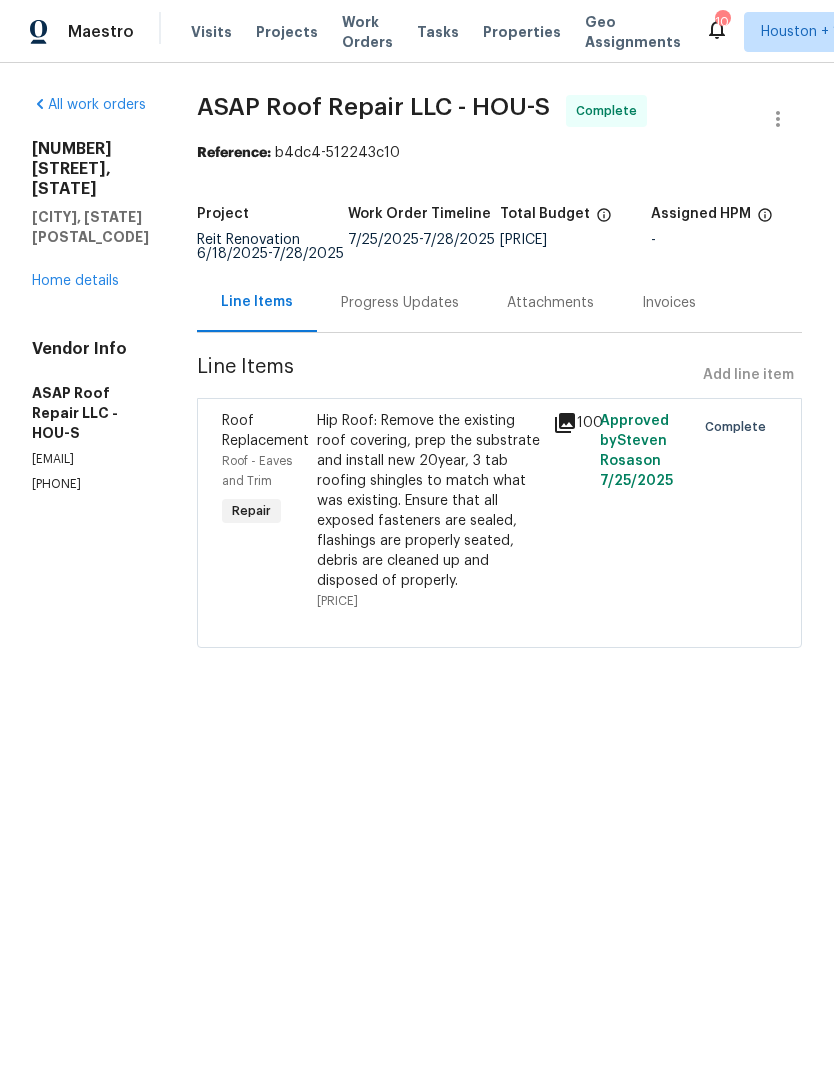 click on "Progress Updates" at bounding box center (400, 303) 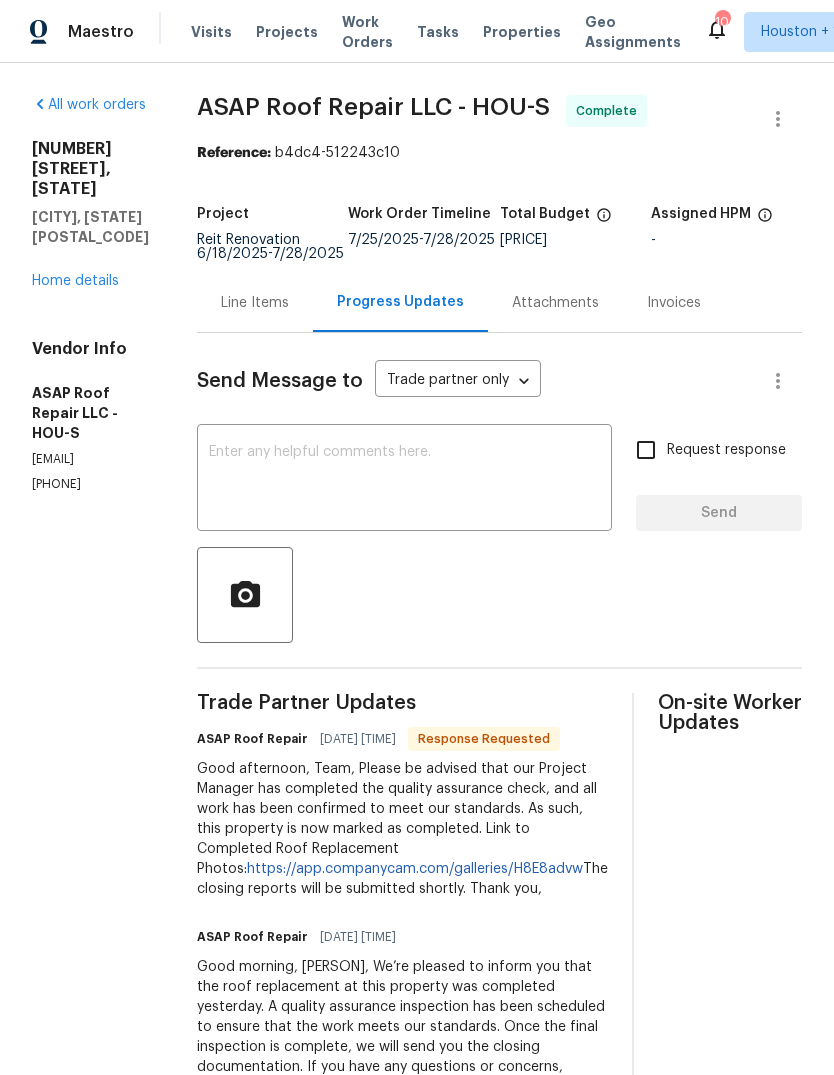 click on "Progress Updates" at bounding box center [400, 302] 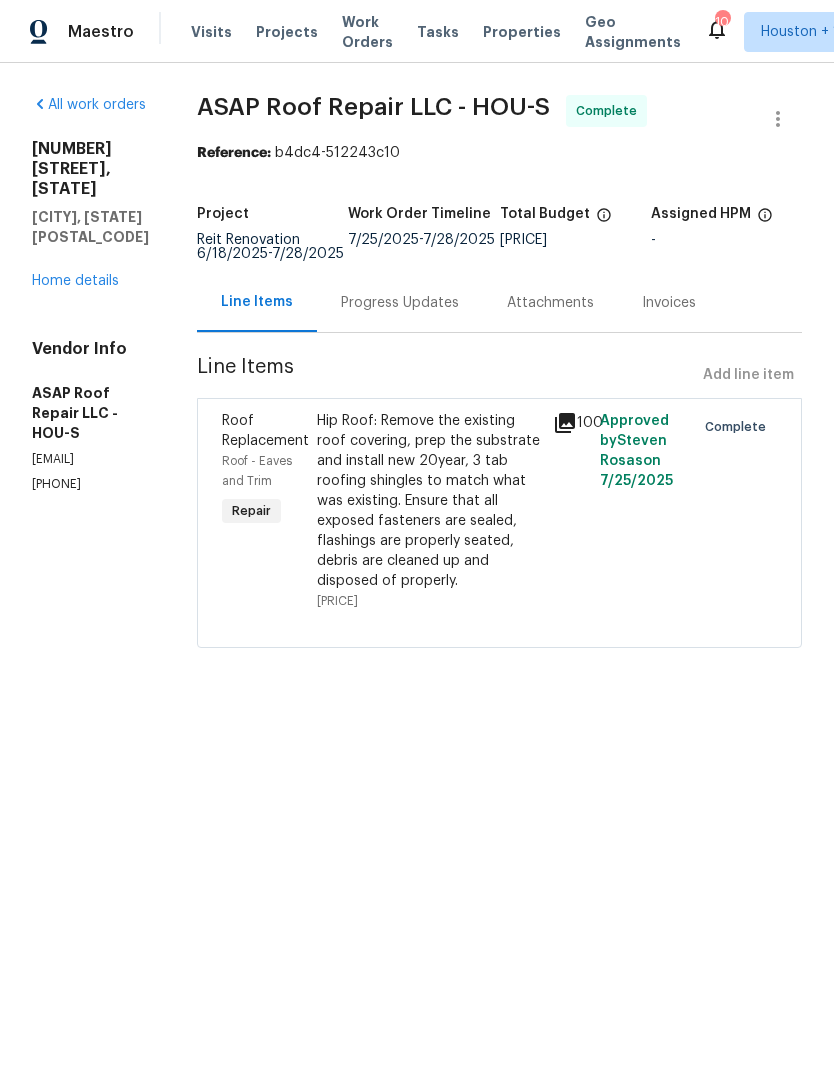 click on "Projects" at bounding box center [287, 32] 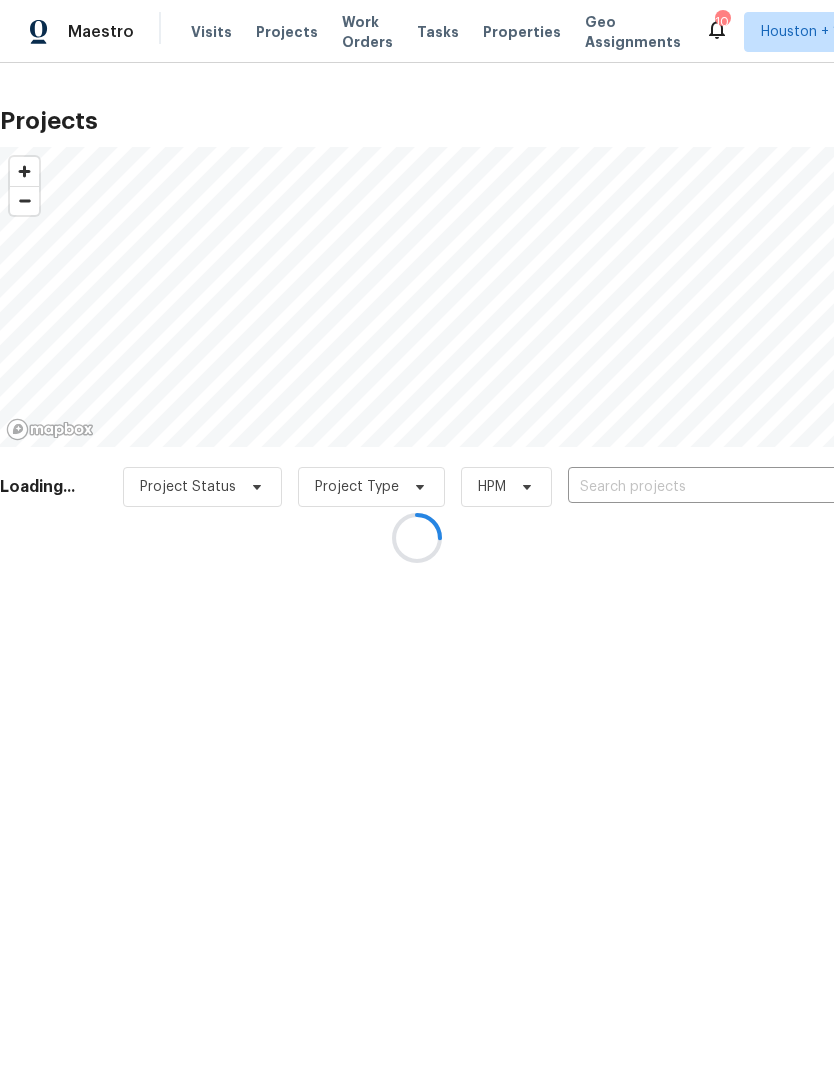 click at bounding box center (417, 537) 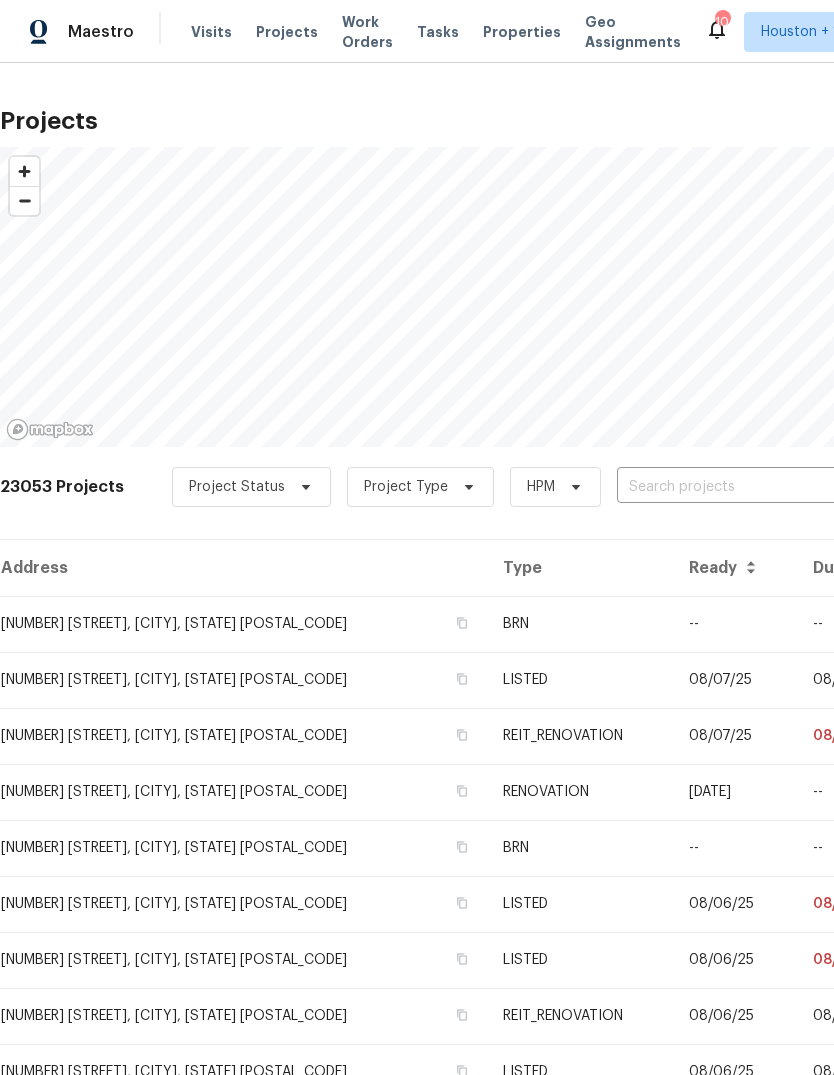 click at bounding box center (731, 487) 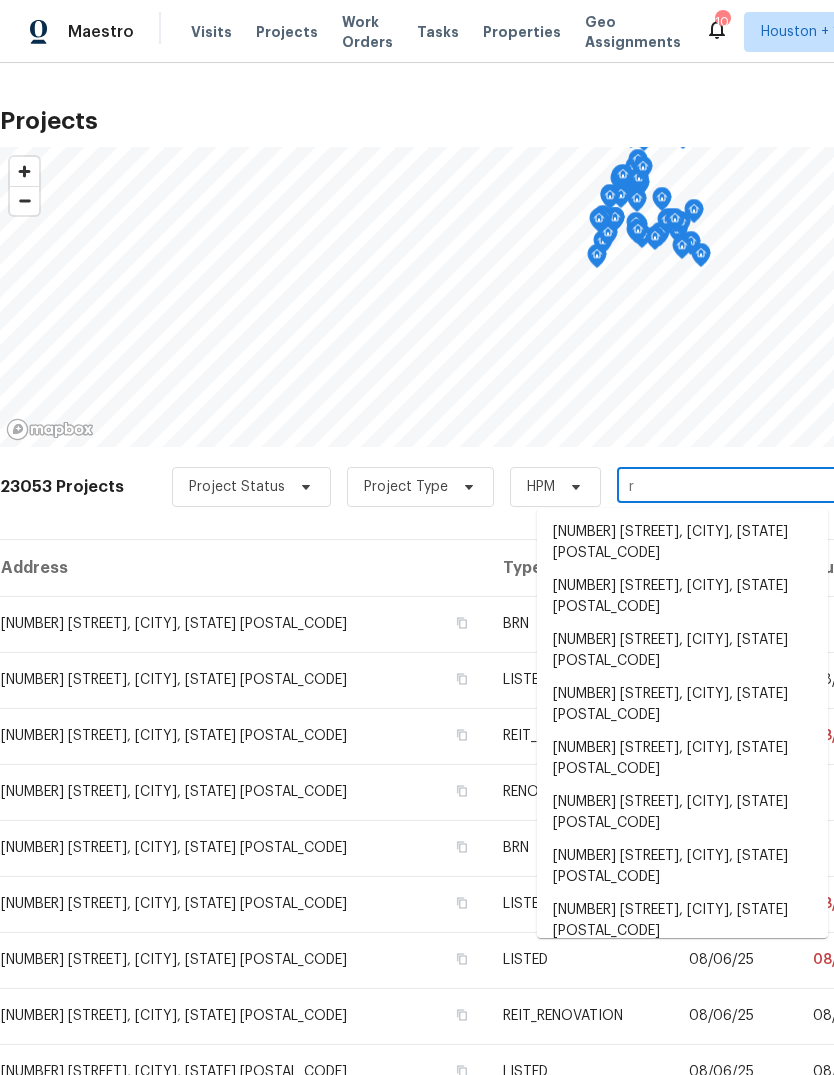 type on "r" 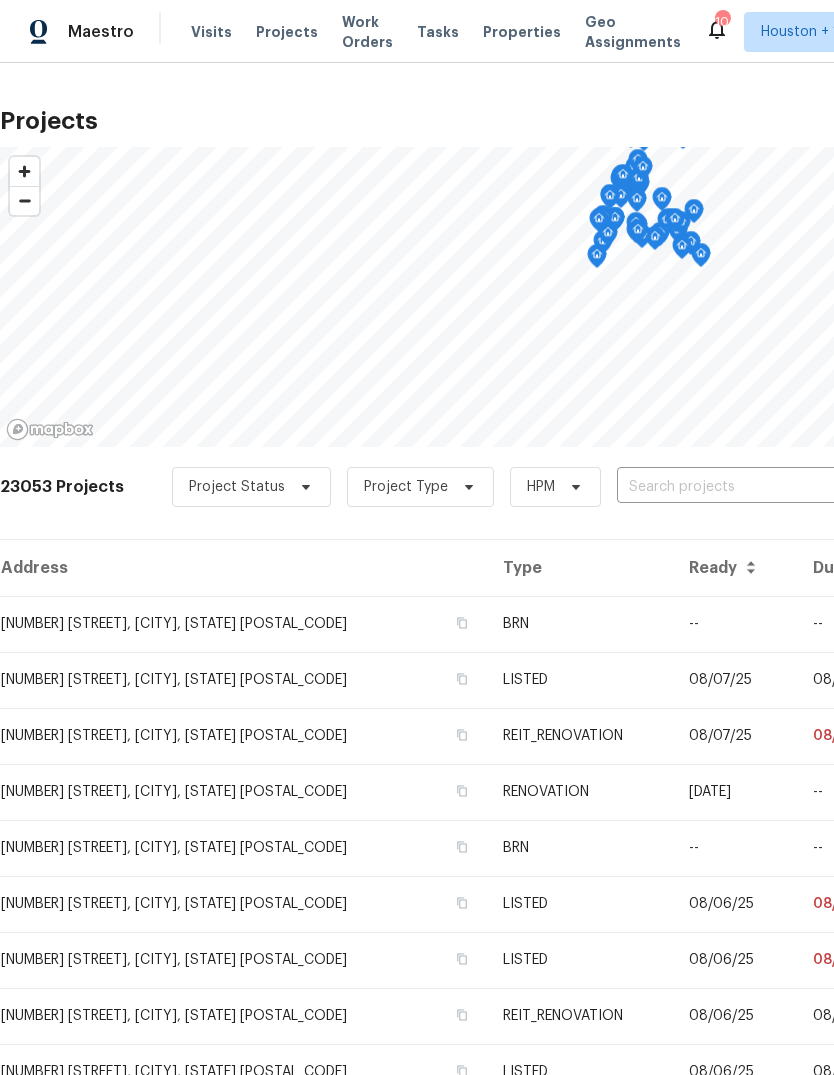 click on "Work Orders" at bounding box center (367, 32) 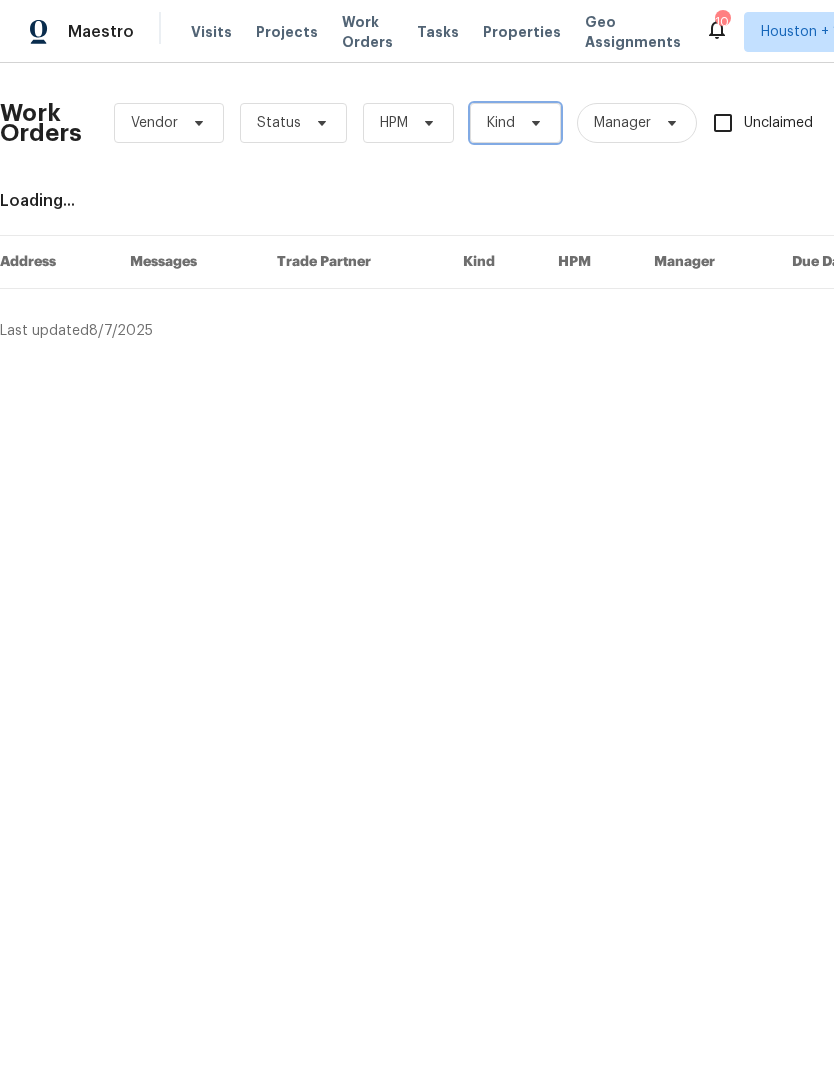 click 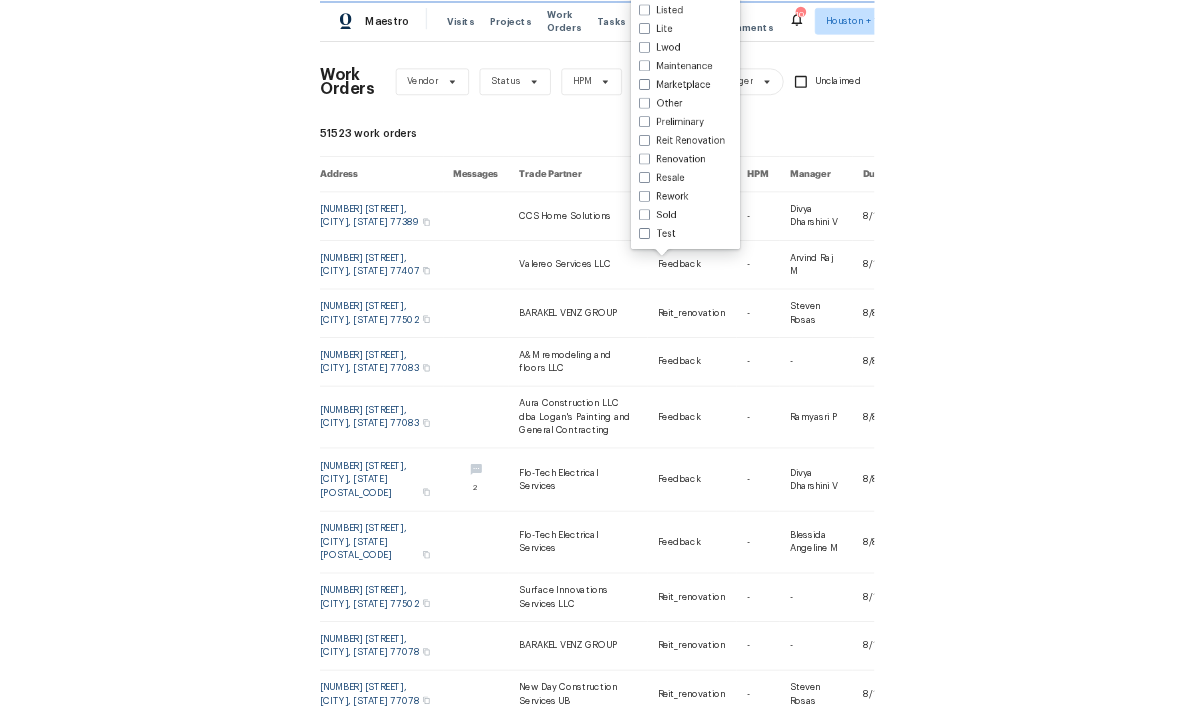 scroll, scrollTop: 164, scrollLeft: 0, axis: vertical 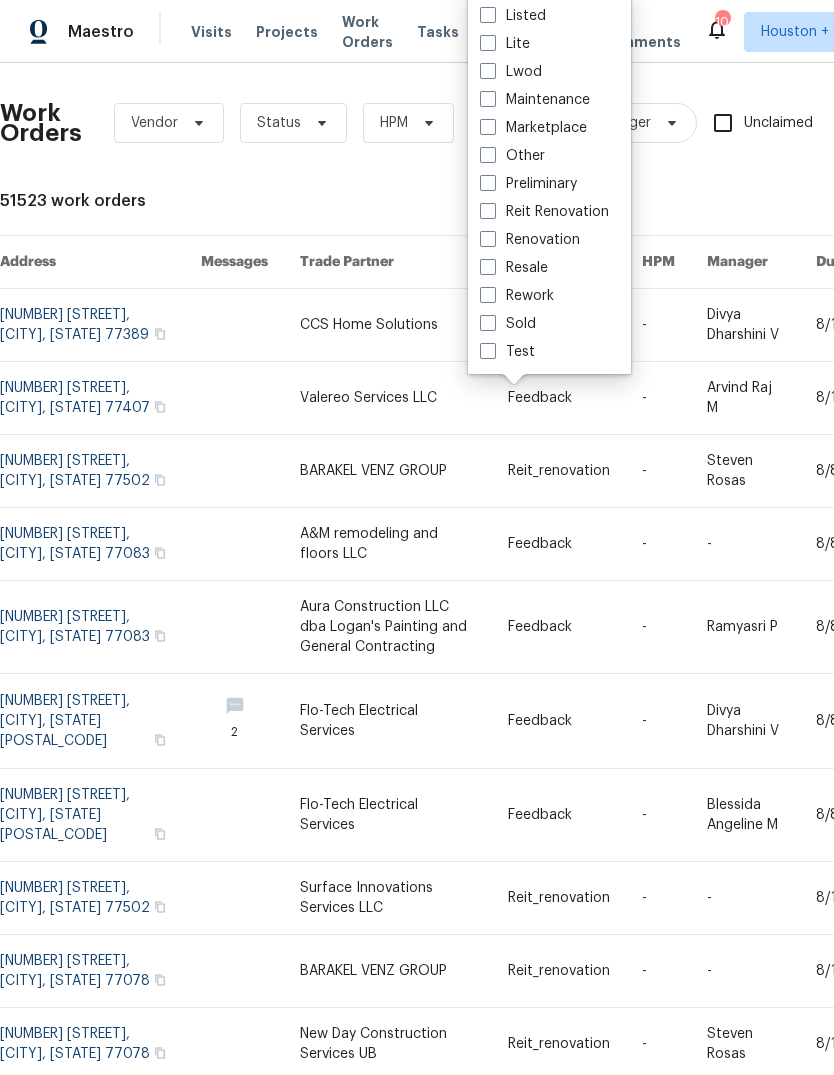 click on "Reit Renovation" at bounding box center (544, 212) 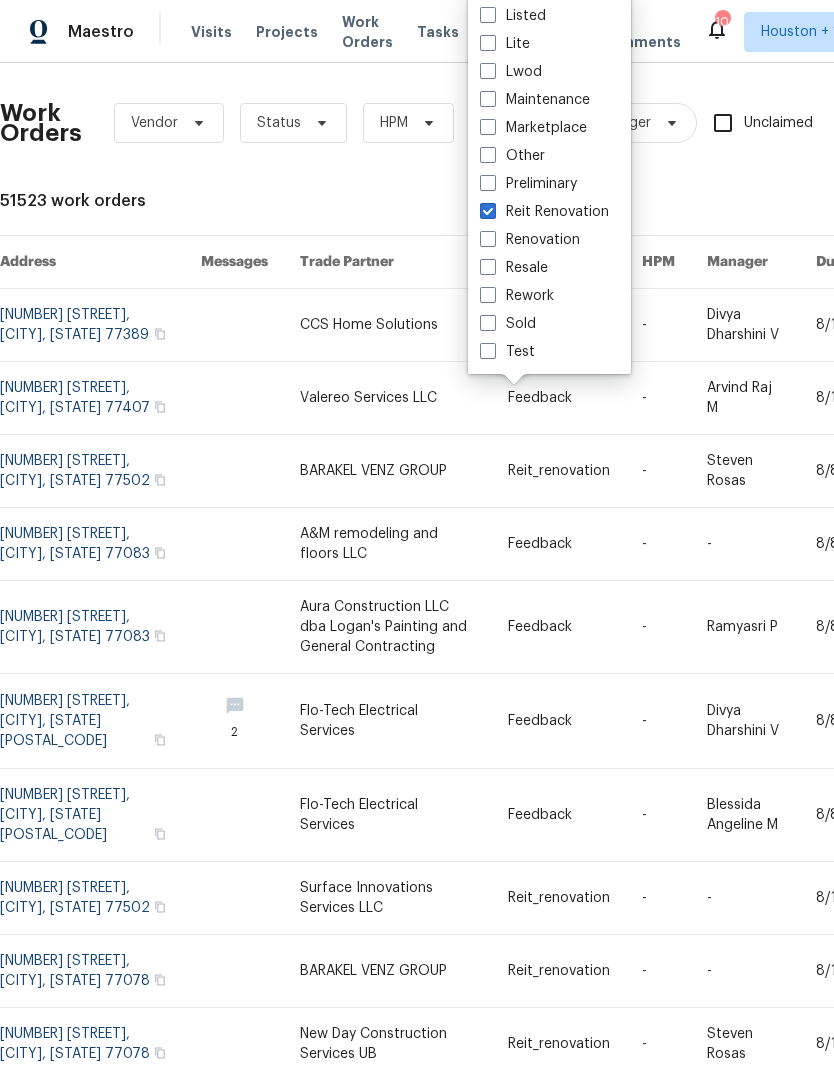 checkbox on "true" 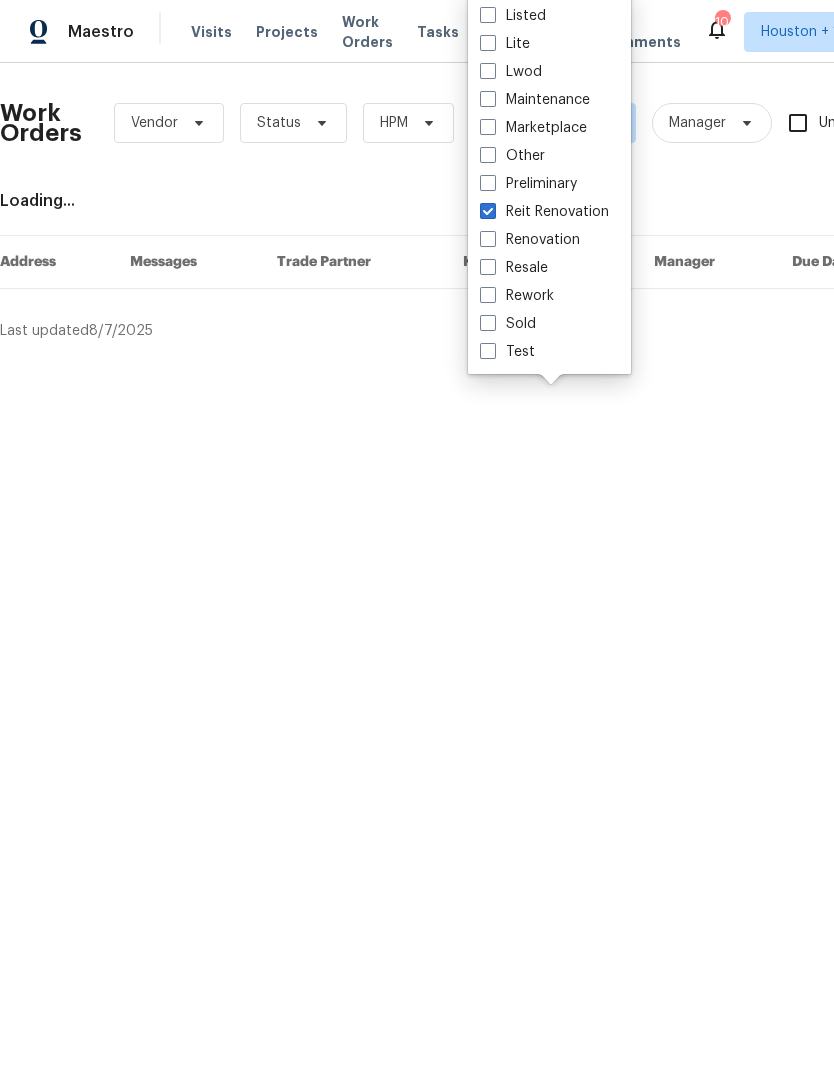 click on "Loading..." at bounding box center (565, 201) 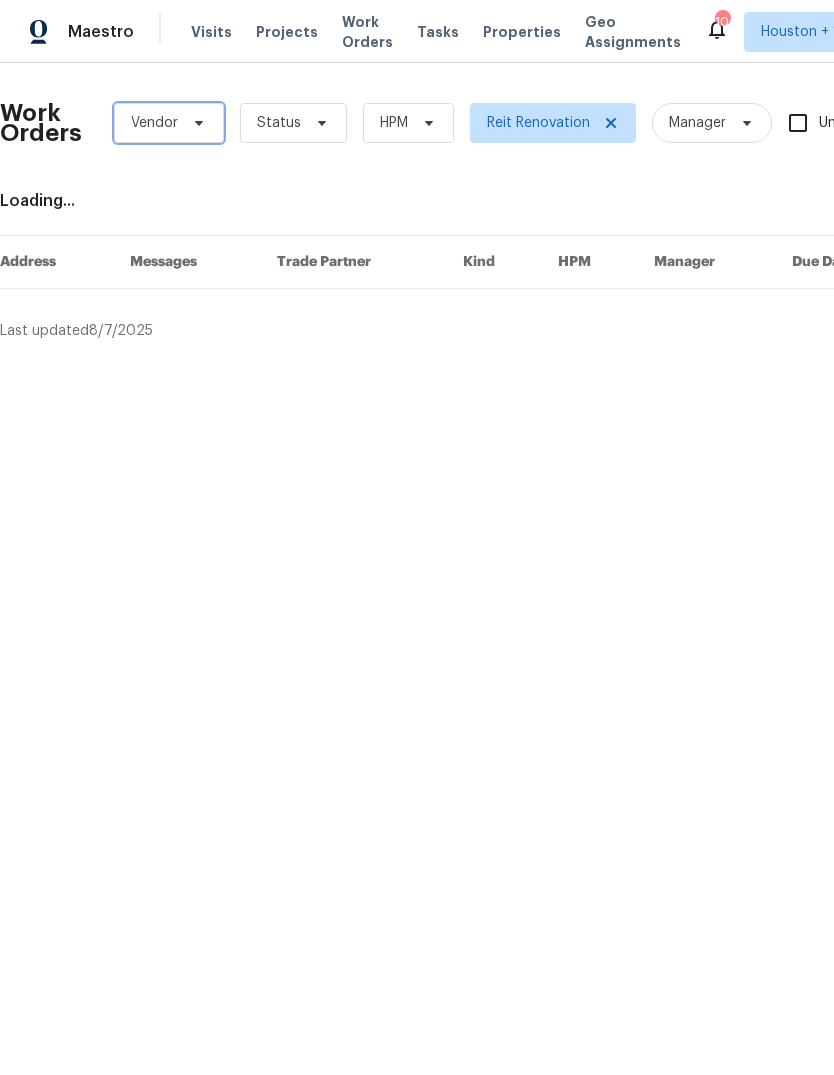 click on "Vendor" at bounding box center [169, 123] 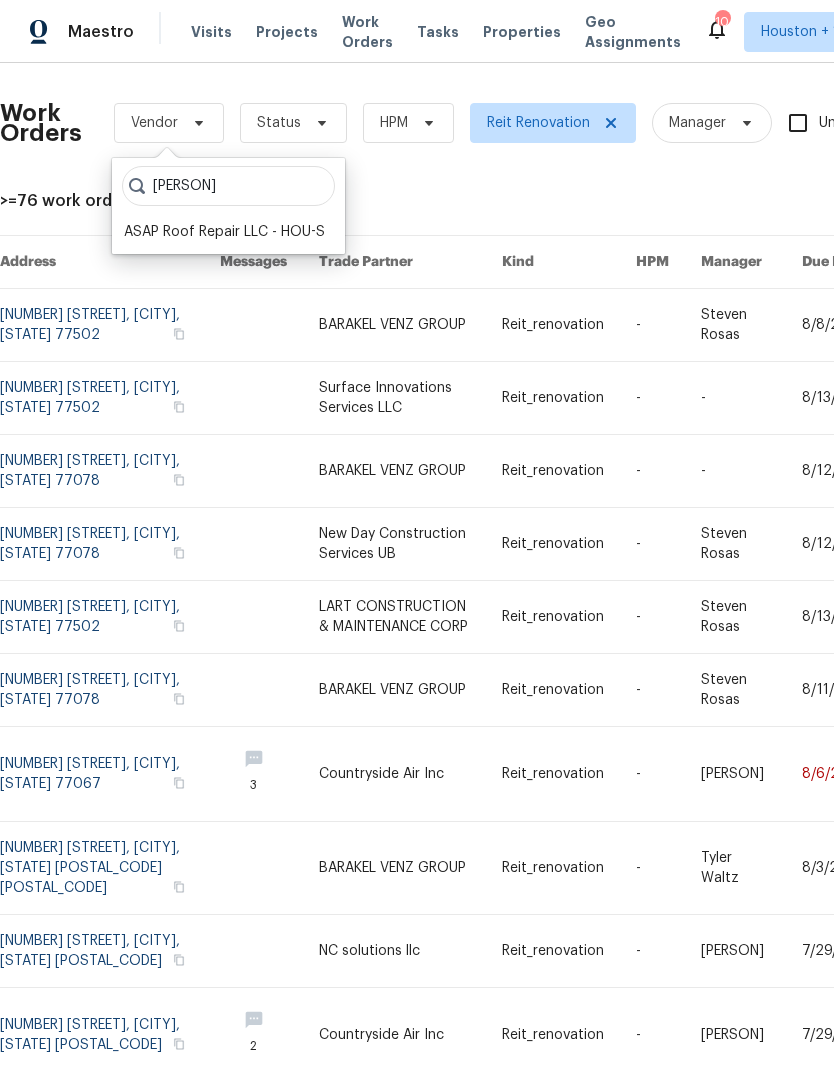 type on "[PERSON]" 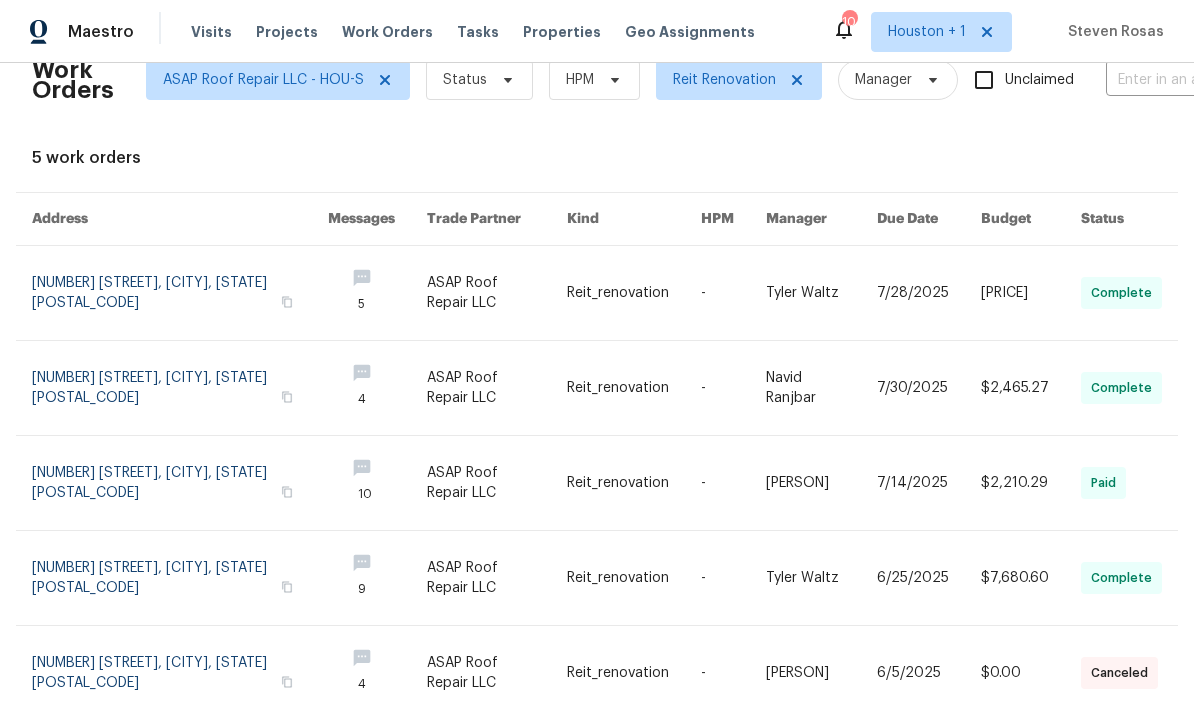 scroll, scrollTop: 42, scrollLeft: 0, axis: vertical 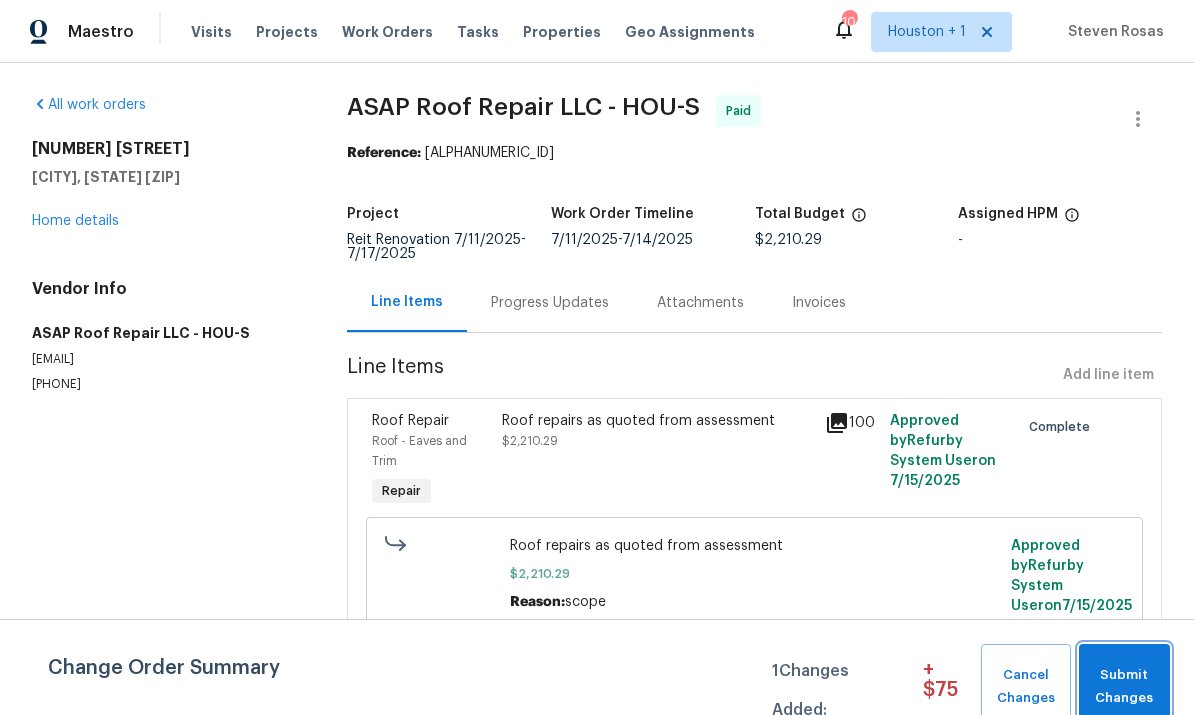 click on "Submit Changes" at bounding box center [1124, 687] 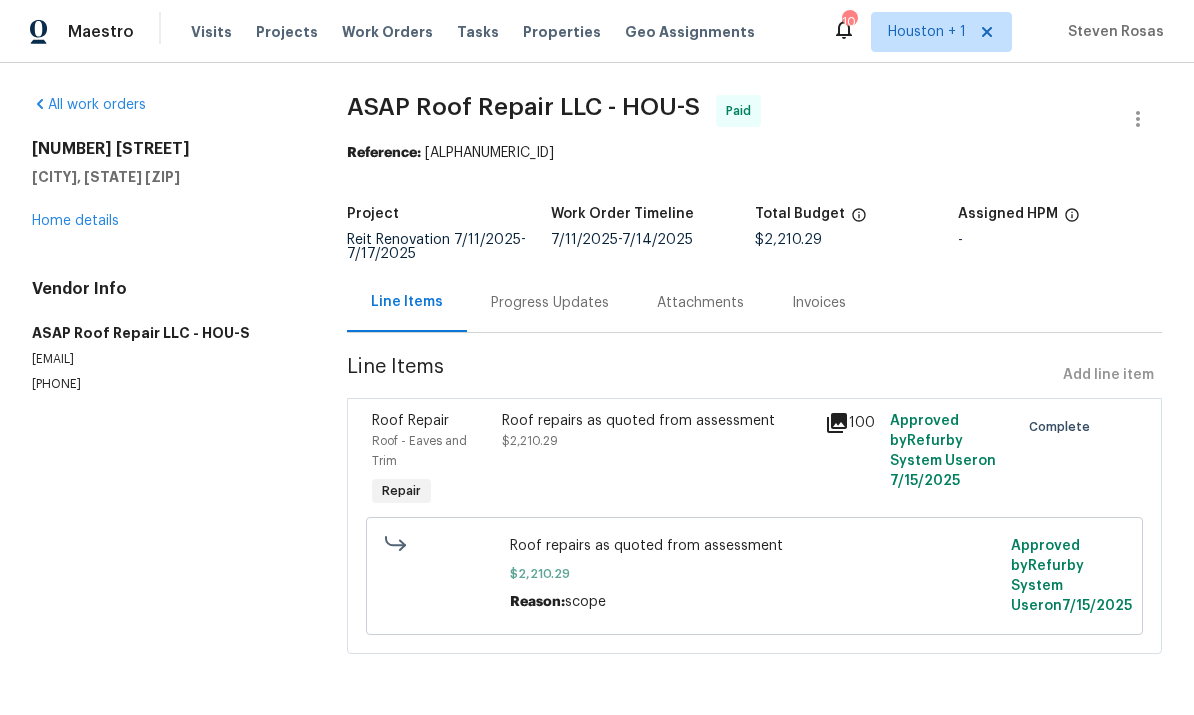 click on "Roof repairs as quoted from assessment" at bounding box center (658, 421) 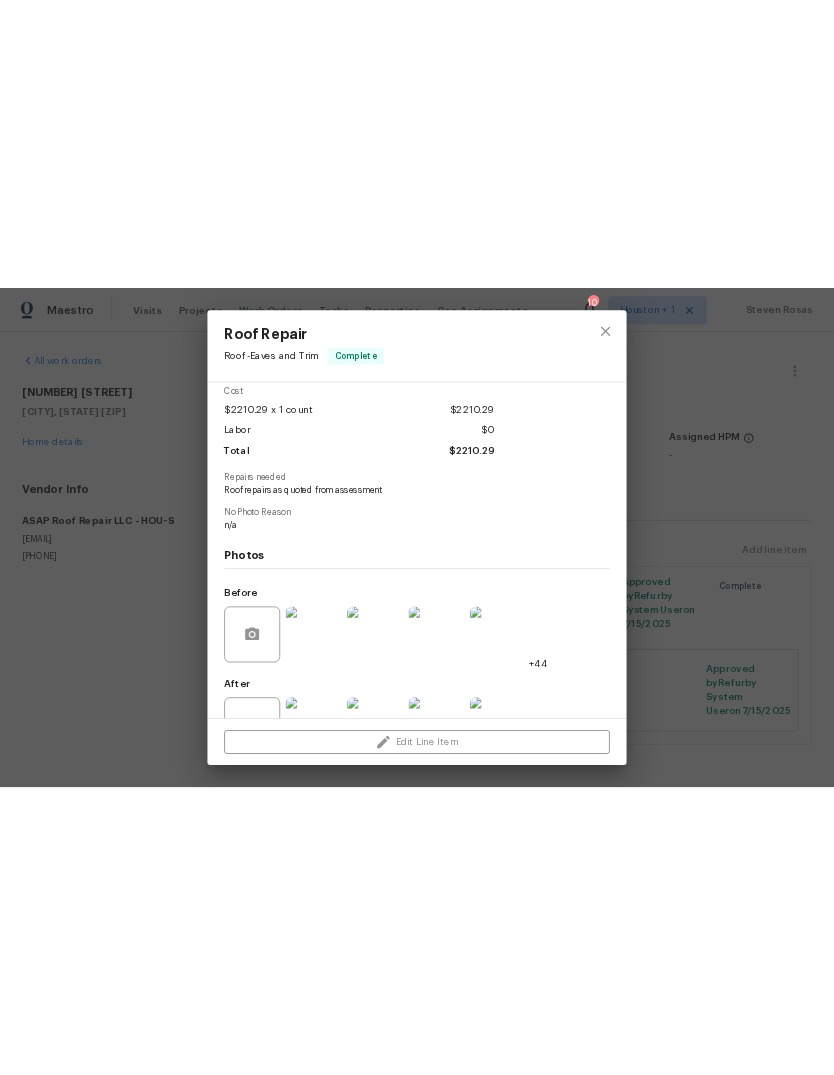 scroll, scrollTop: 107, scrollLeft: 0, axis: vertical 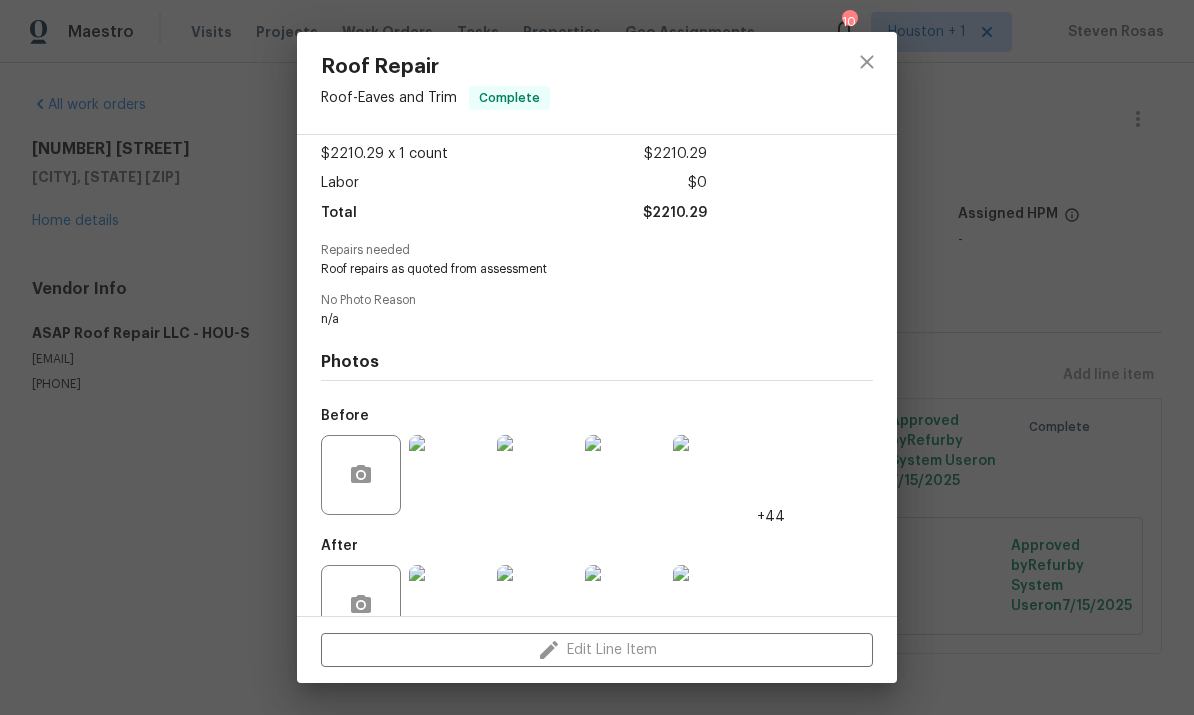 click at bounding box center (449, 475) 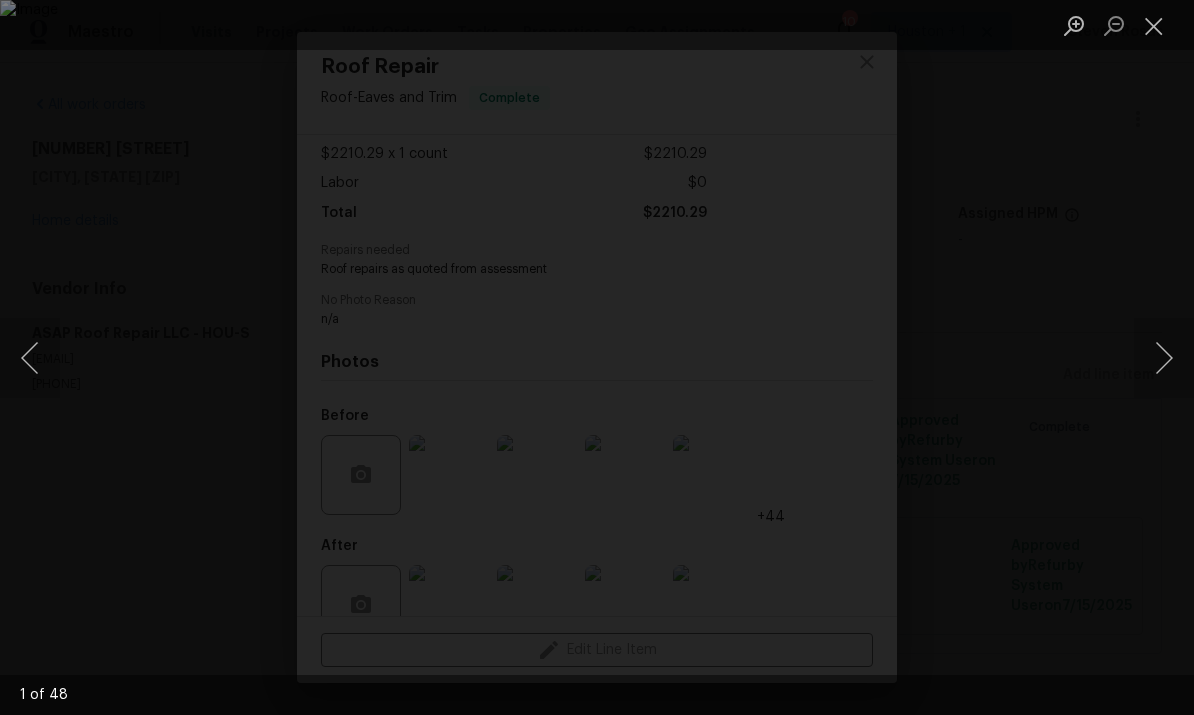 click at bounding box center [1164, 358] 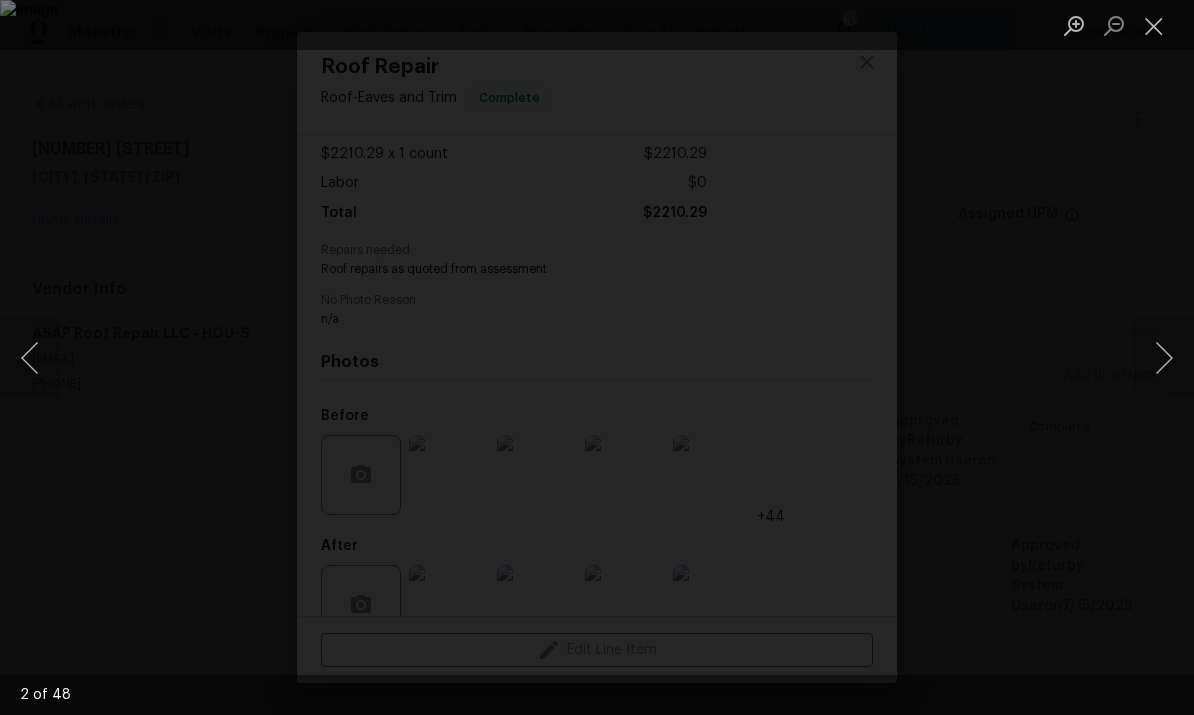 click at bounding box center [1164, 358] 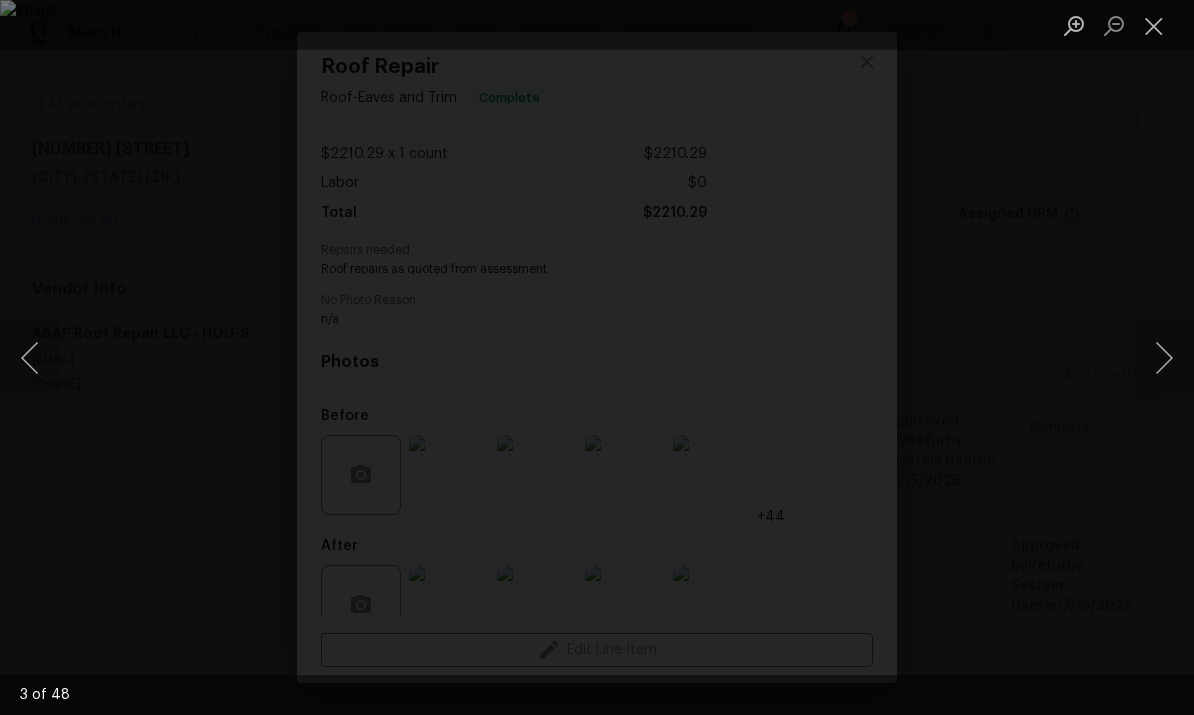 click at bounding box center [1164, 358] 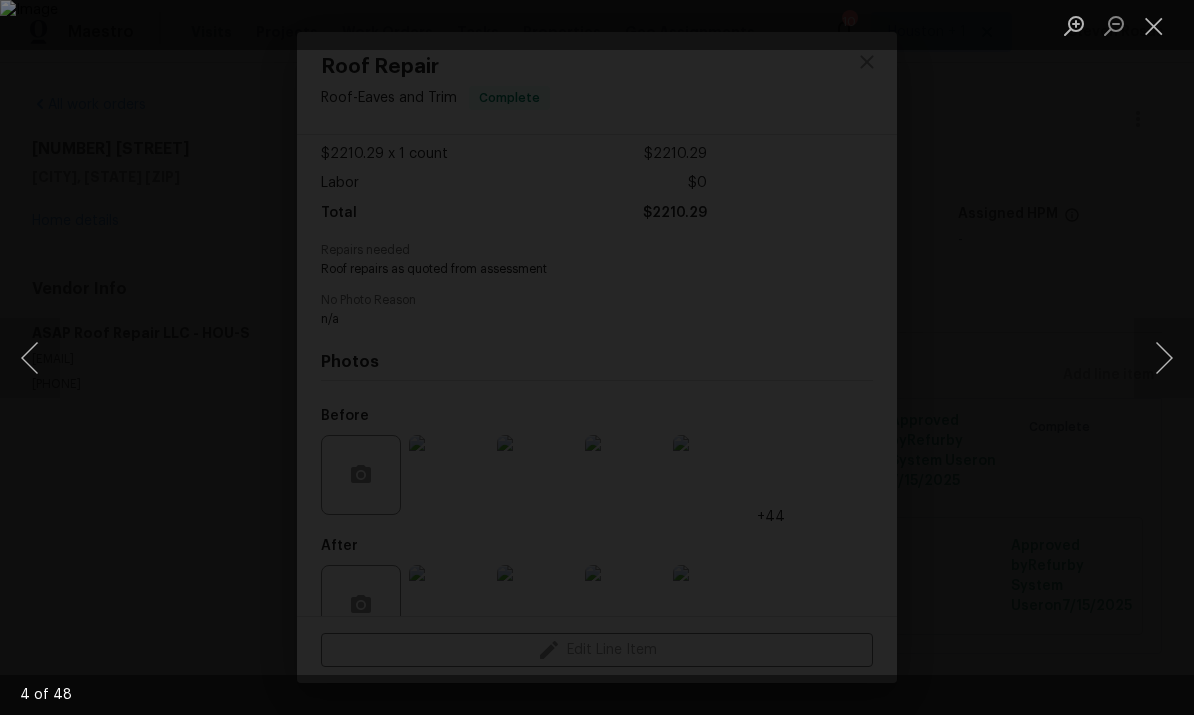 click at bounding box center [1154, 25] 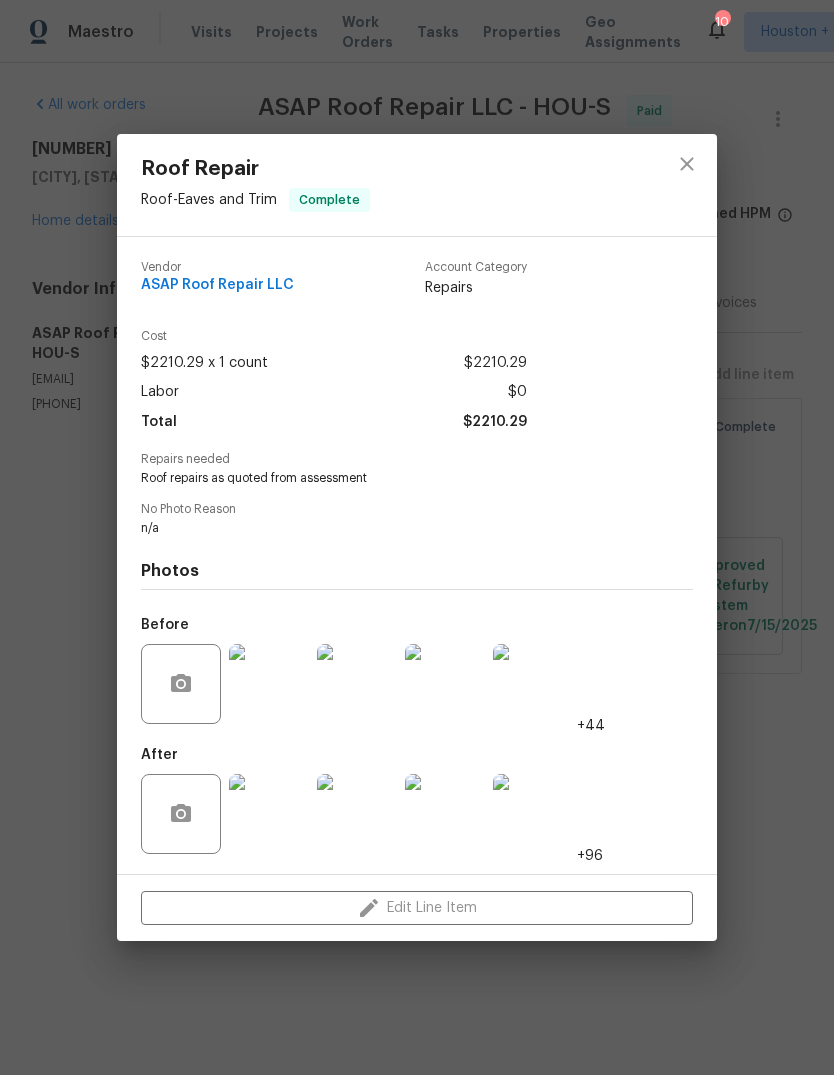scroll, scrollTop: 0, scrollLeft: 0, axis: both 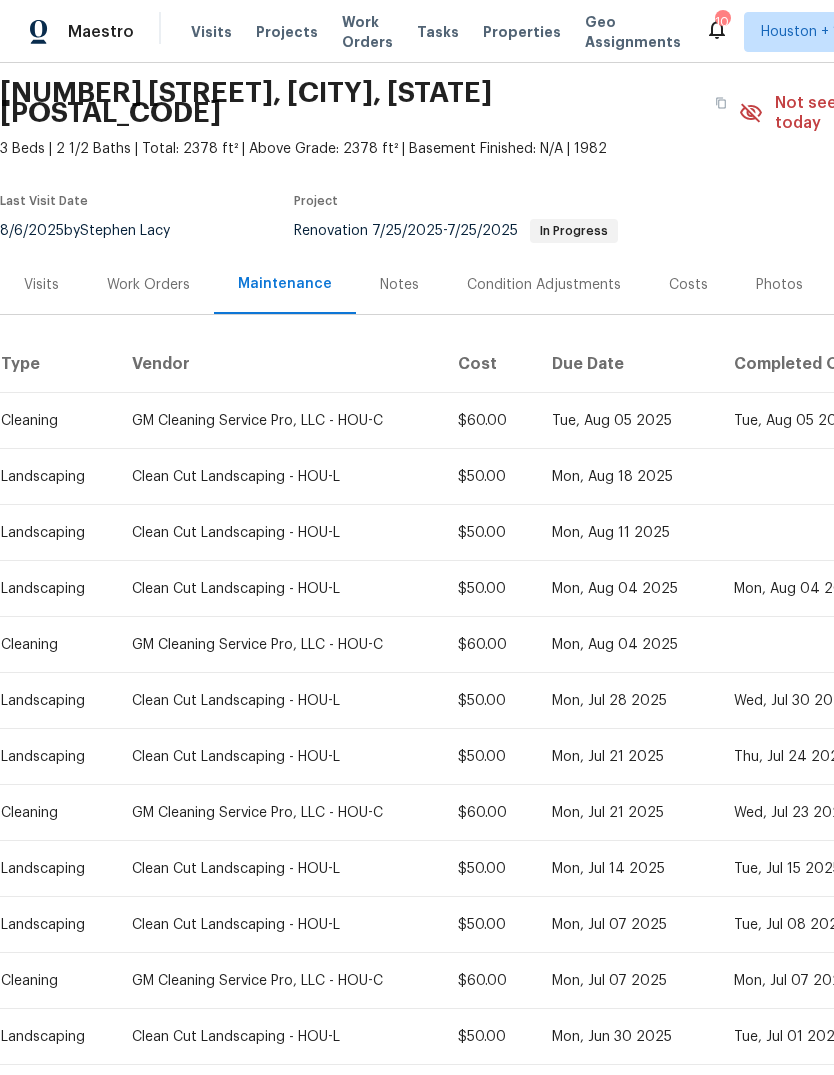 click on "Projects" at bounding box center [287, 32] 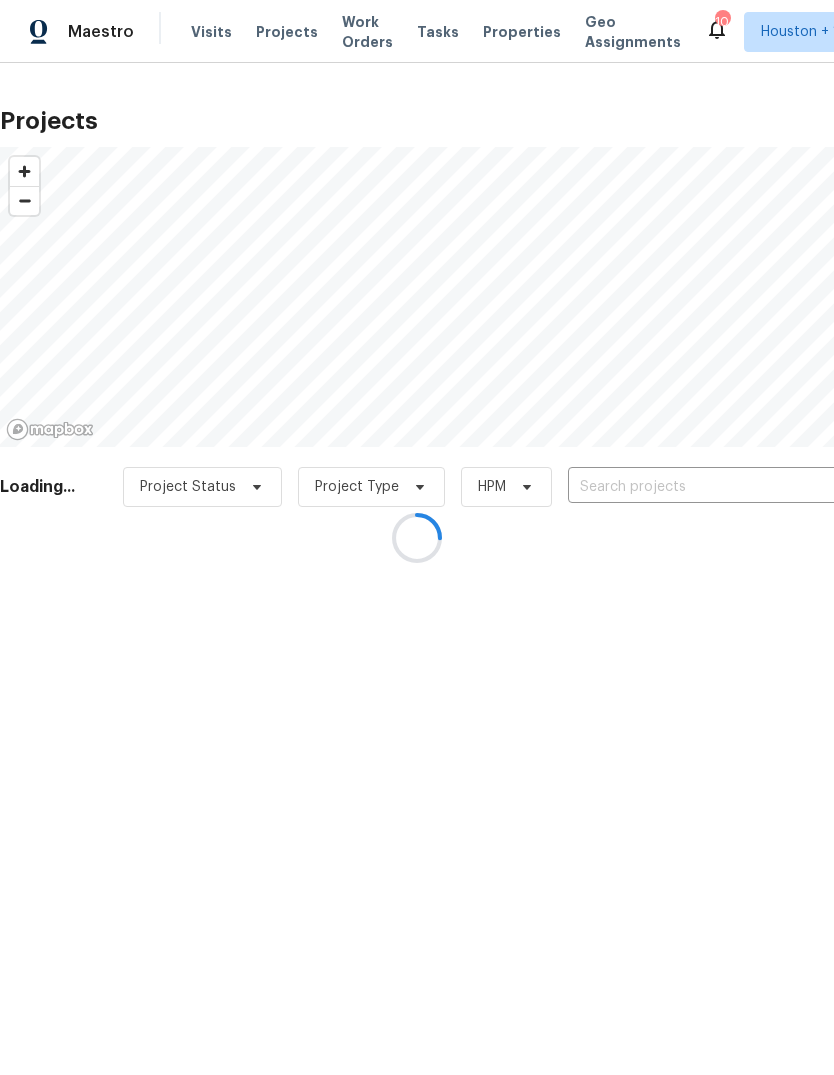 click at bounding box center (417, 537) 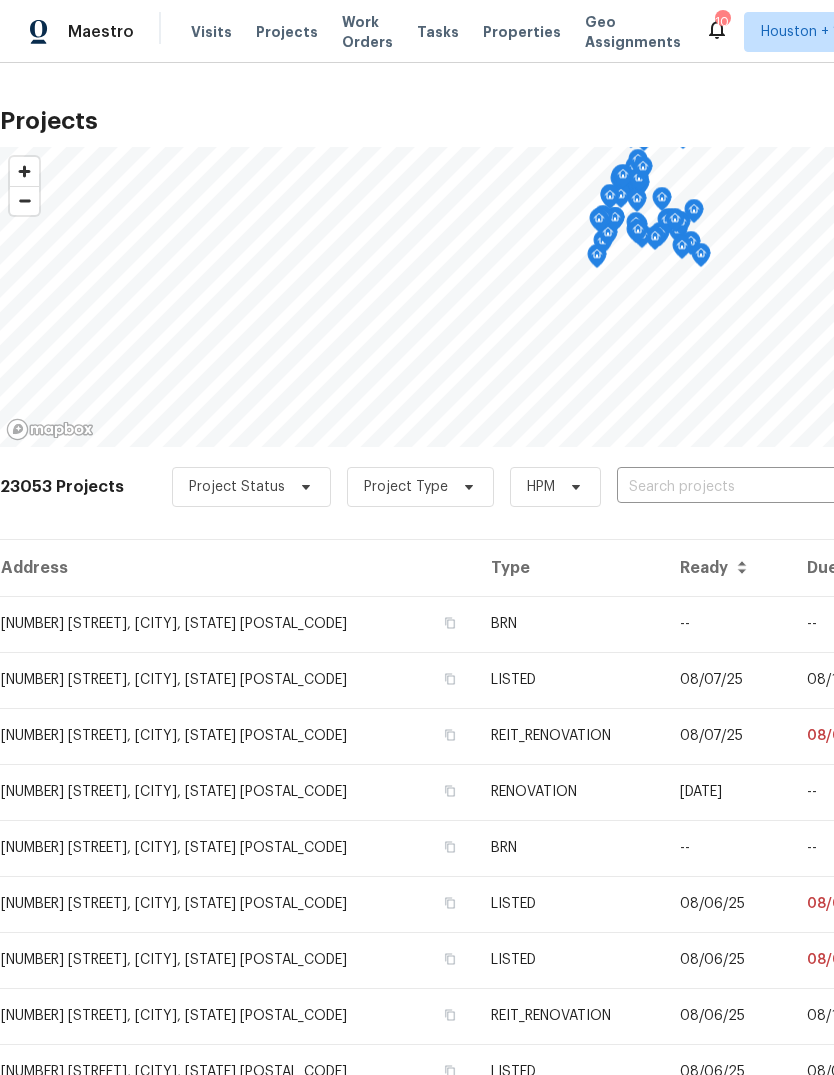 click at bounding box center (731, 487) 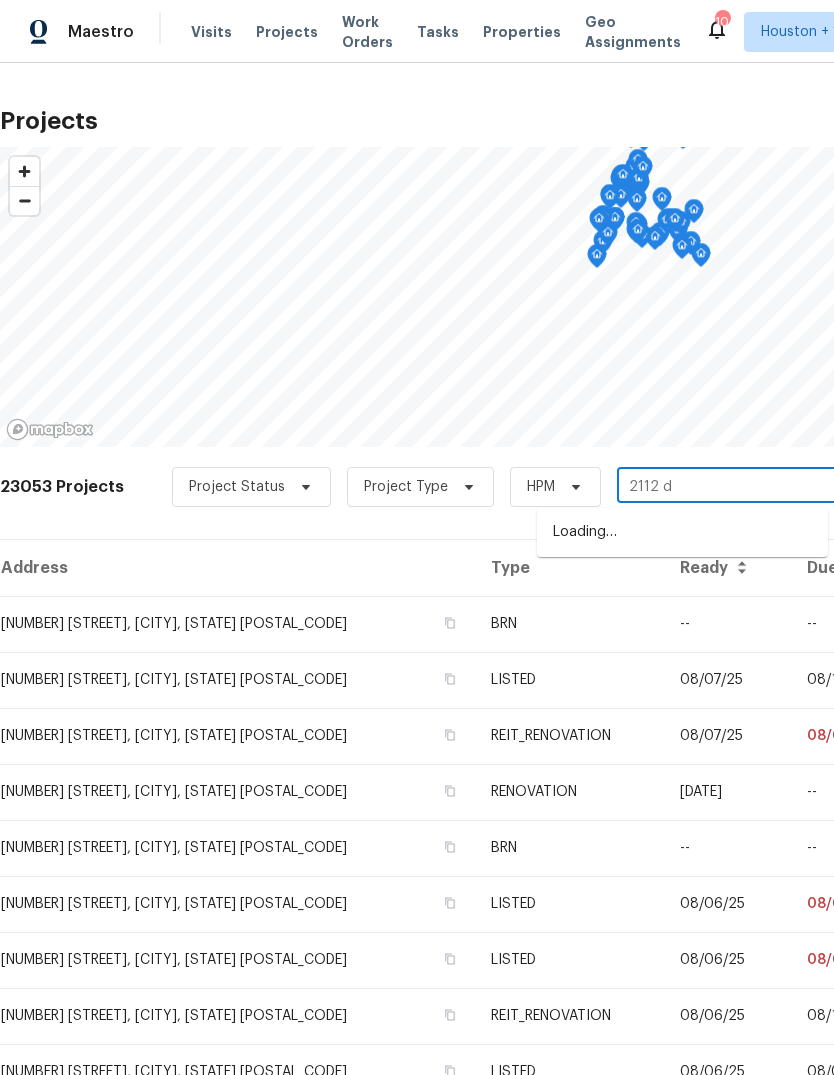 type on "2112 de" 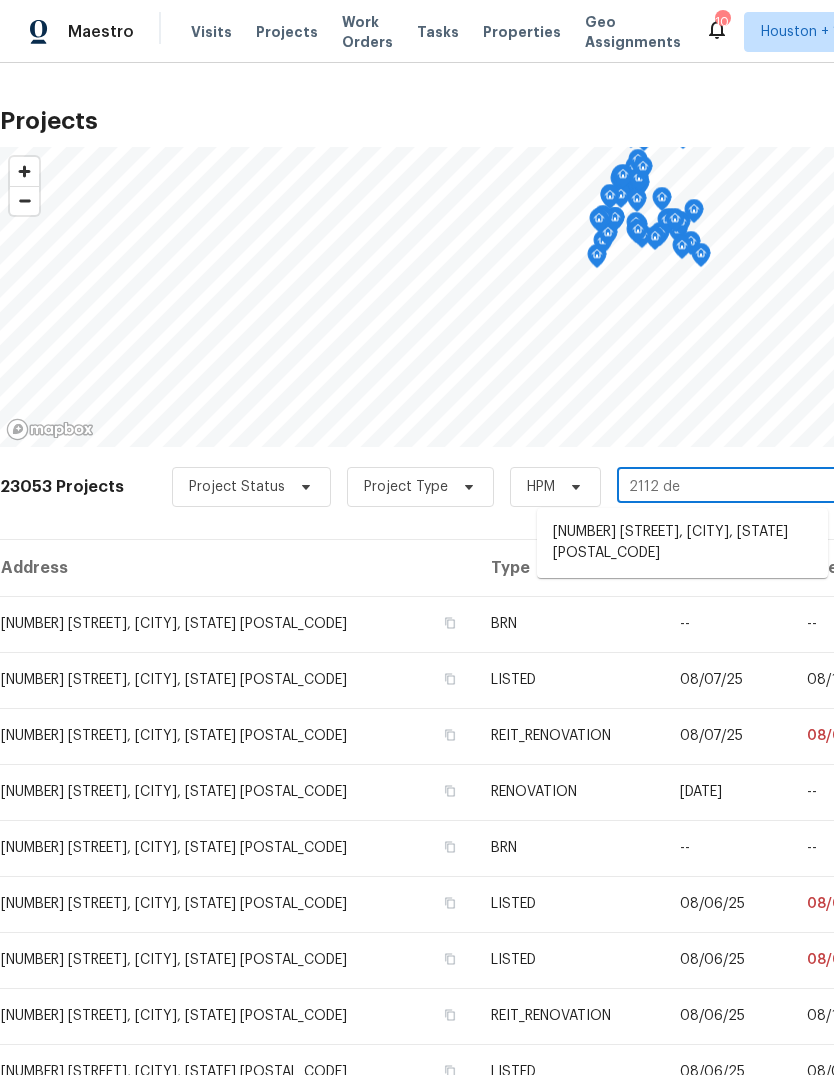click on "[NUMBER] [STREET], [CITY], [STATE] [POSTAL_CODE]" at bounding box center (682, 543) 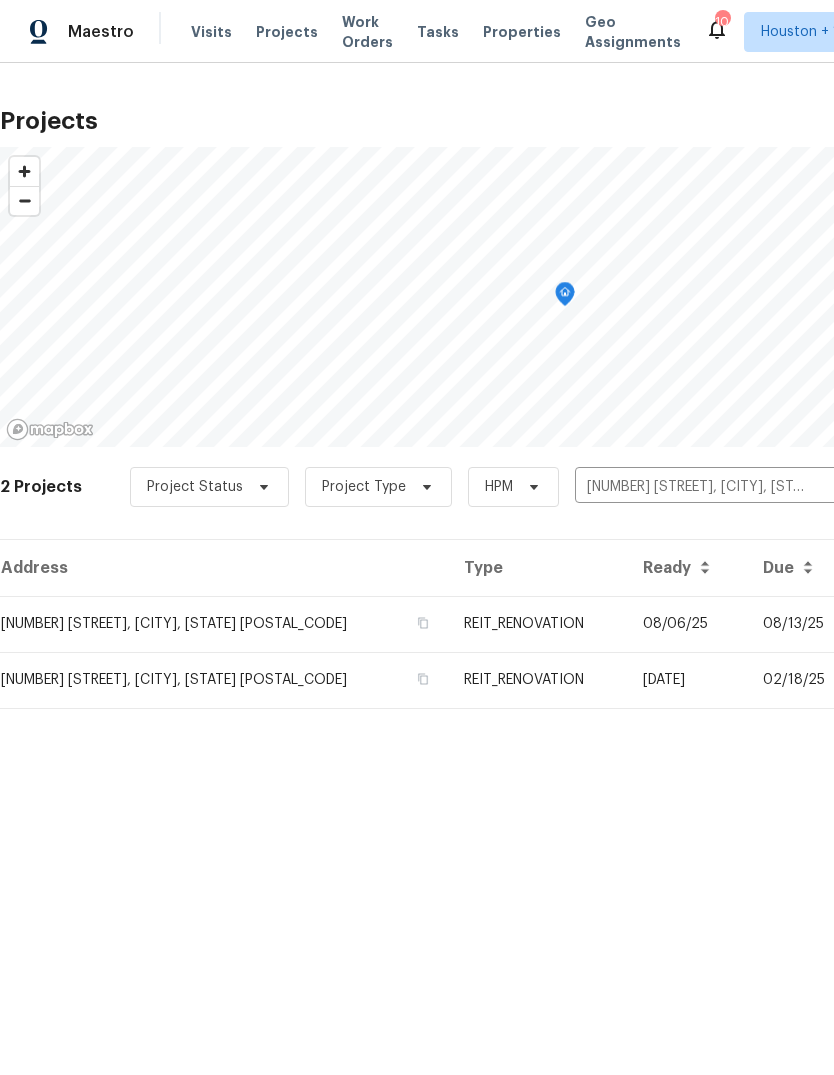 click on "08/06/25" at bounding box center (687, 624) 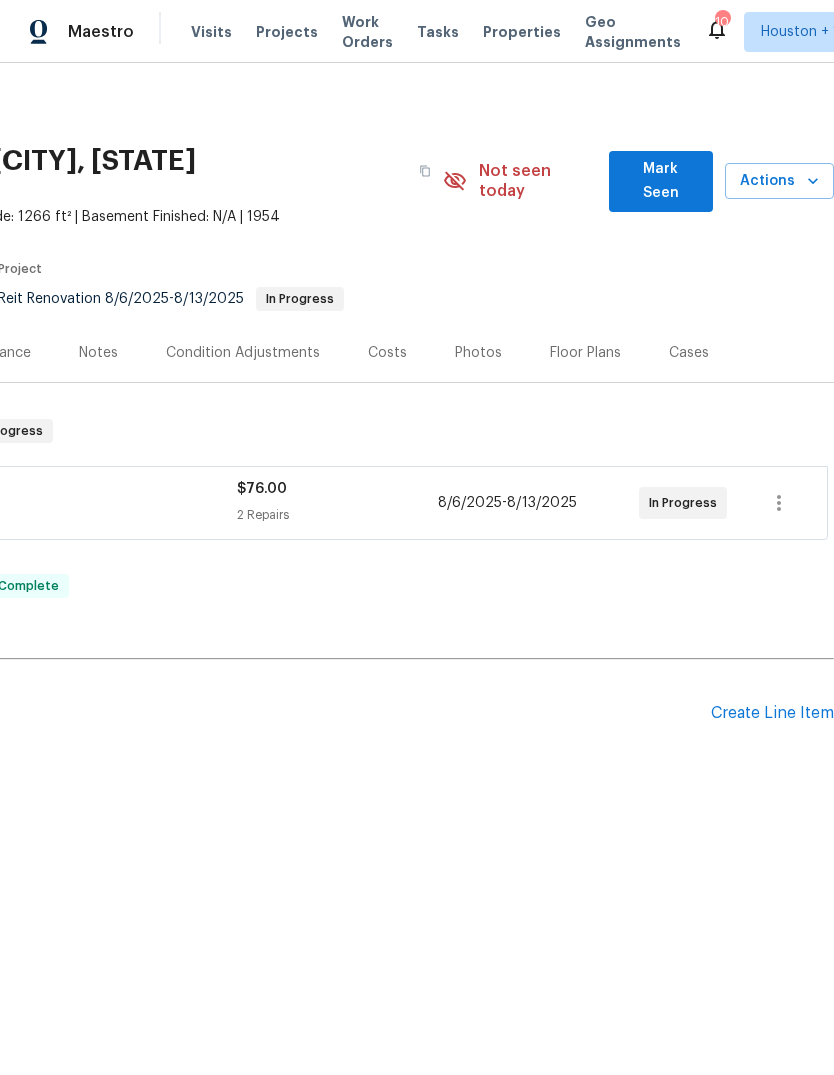 scroll, scrollTop: 0, scrollLeft: 296, axis: horizontal 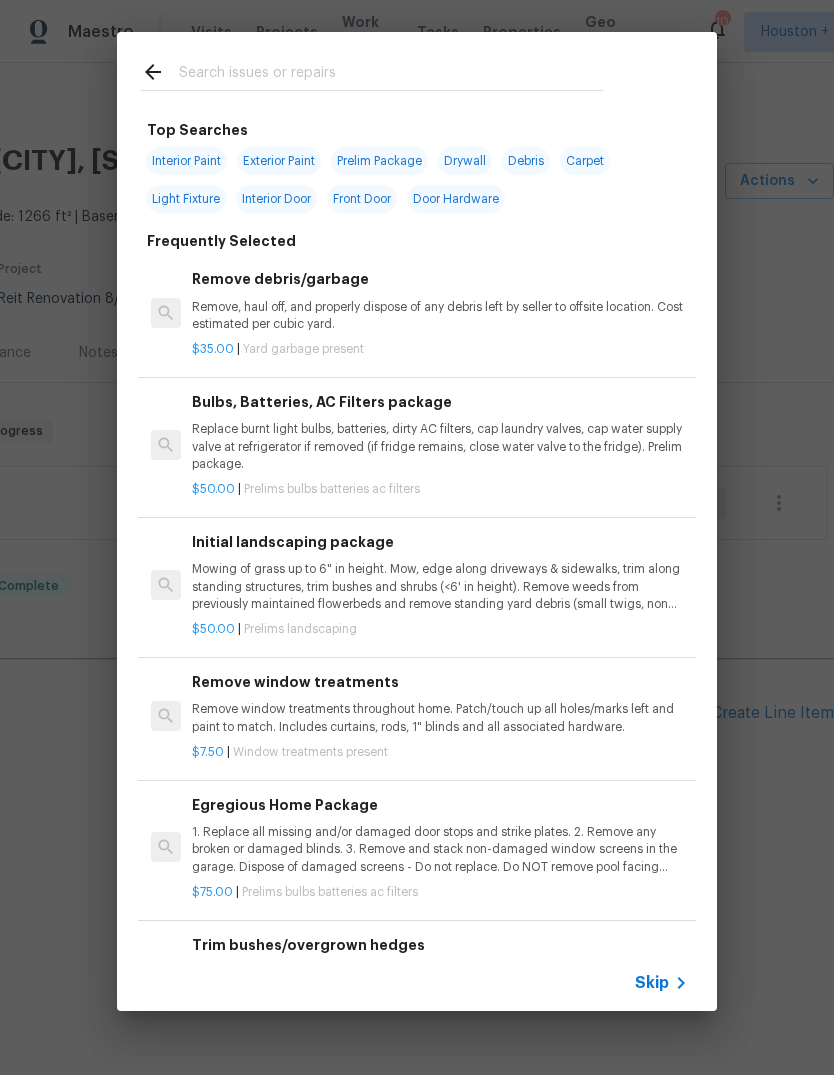 click on "Skip" at bounding box center [664, 983] 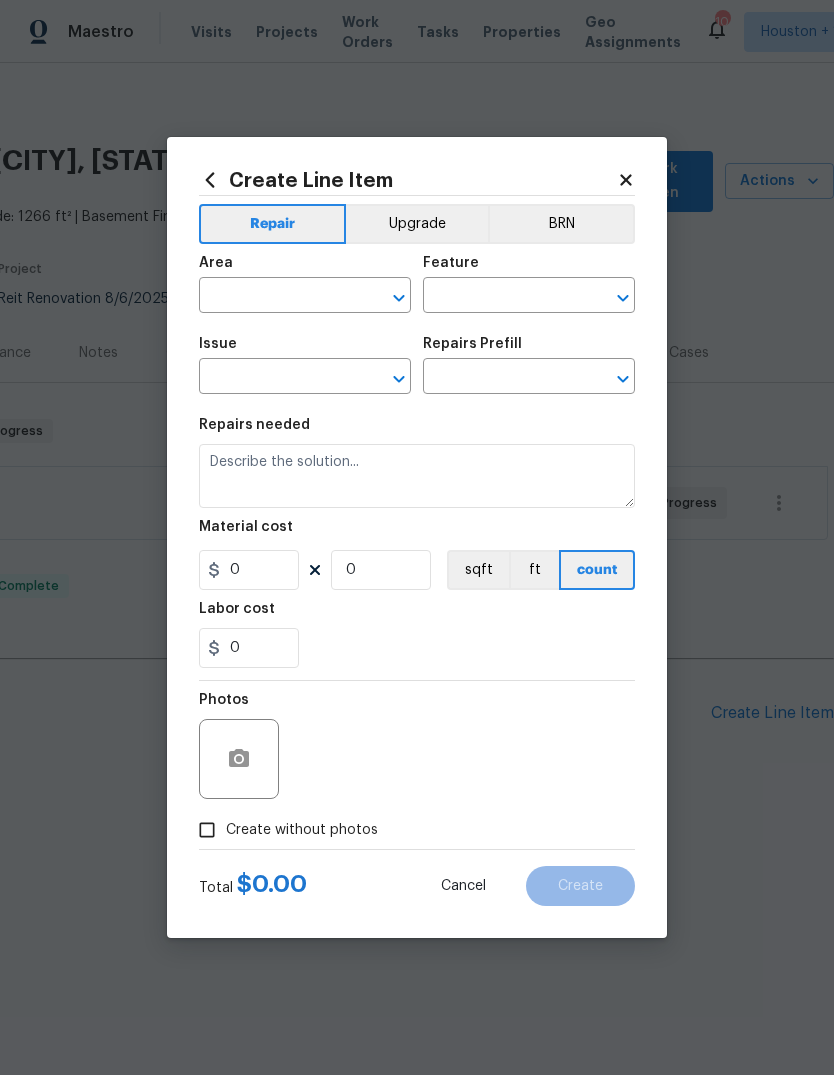 click on "Area ​" at bounding box center (305, 284) 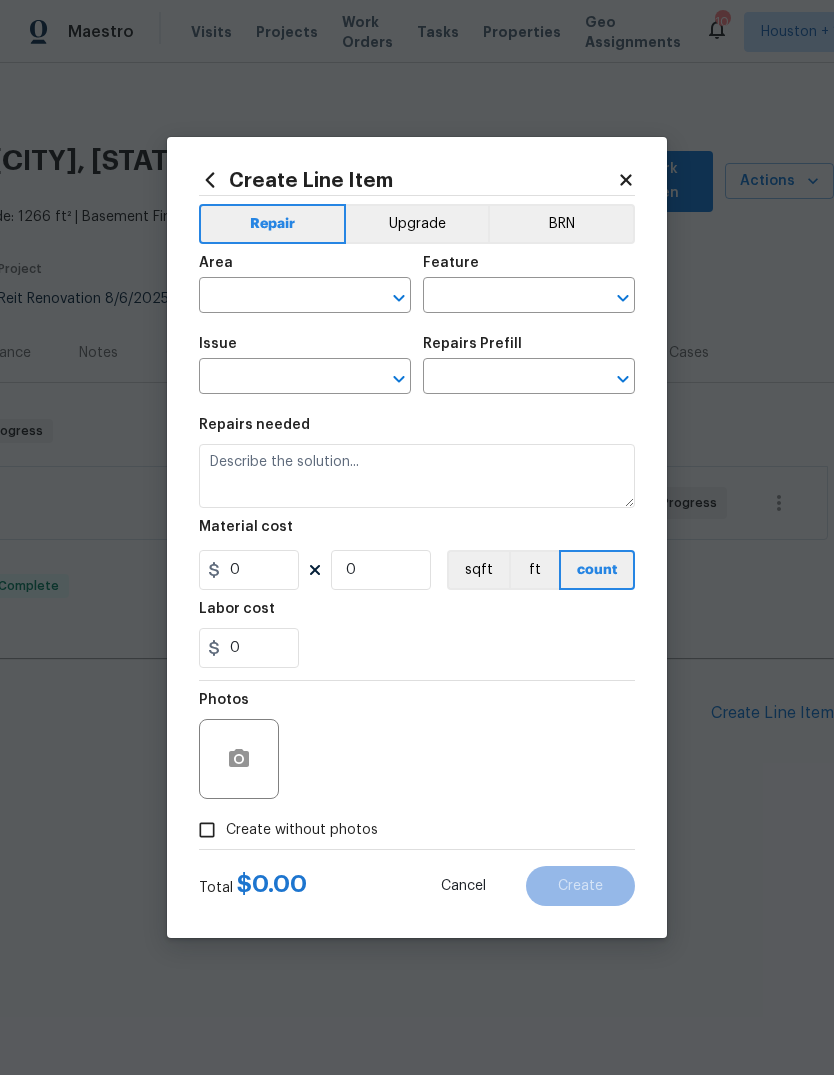 click at bounding box center (277, 297) 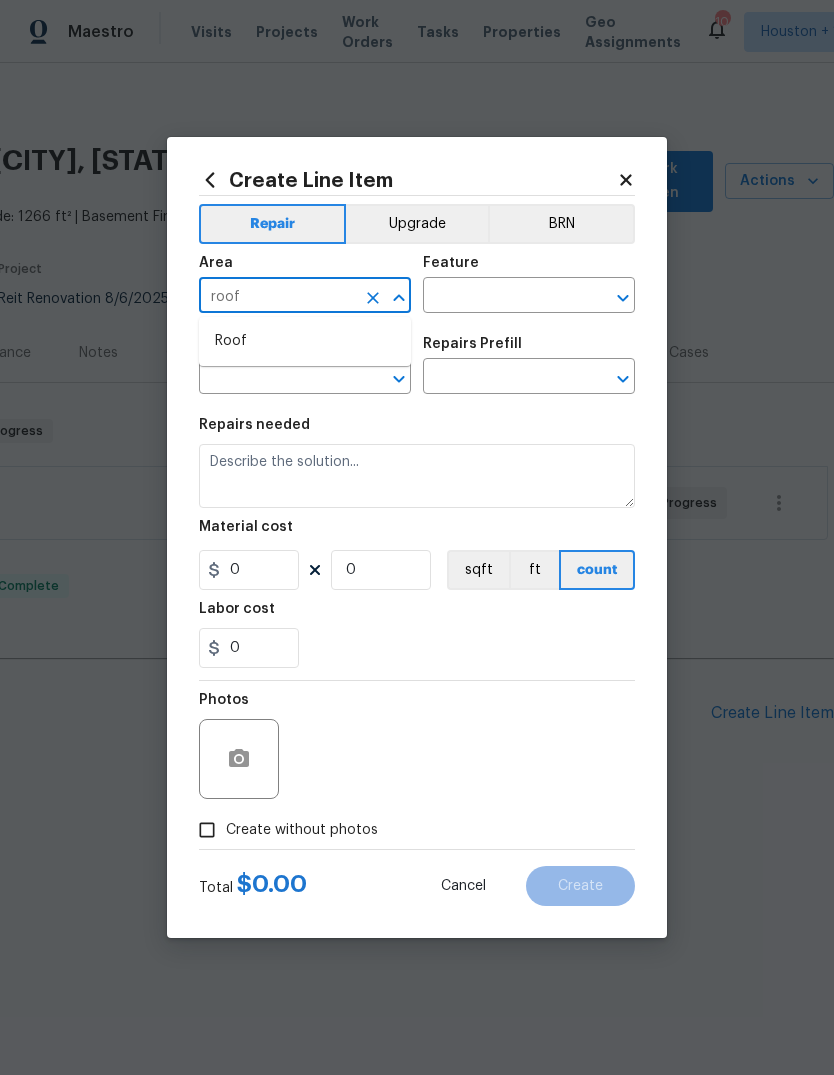 click on "Roof" at bounding box center [305, 341] 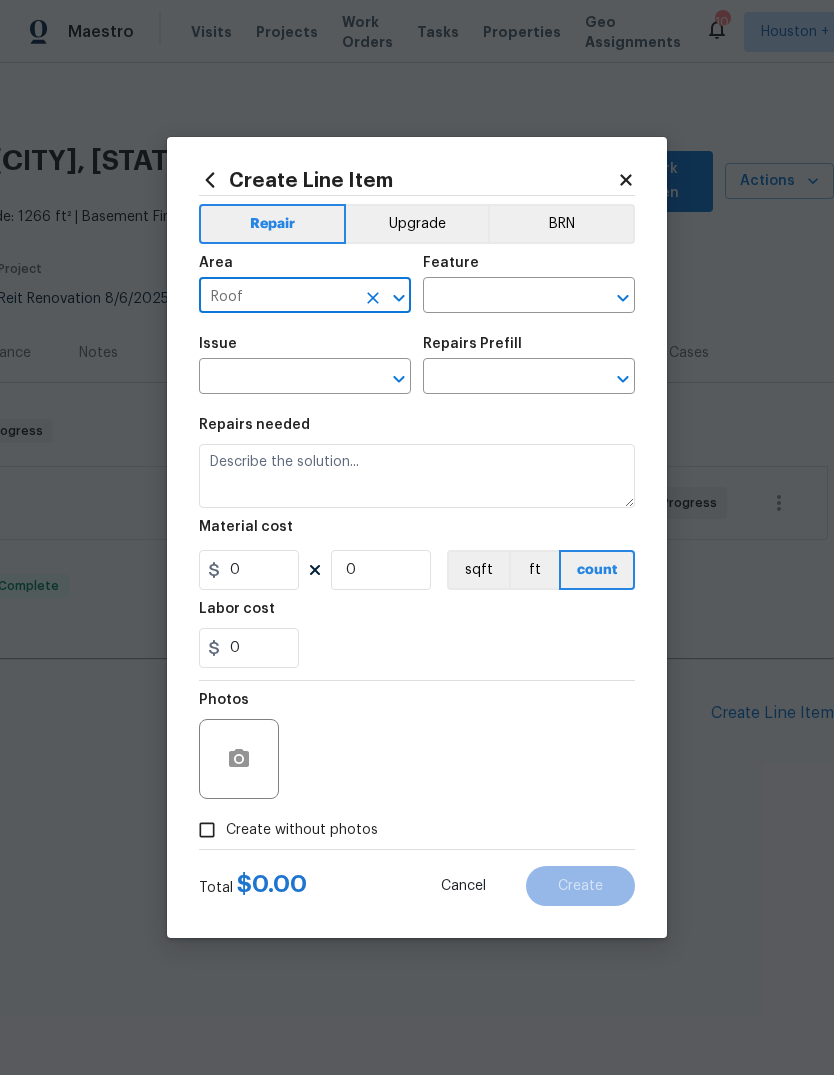 click at bounding box center (501, 297) 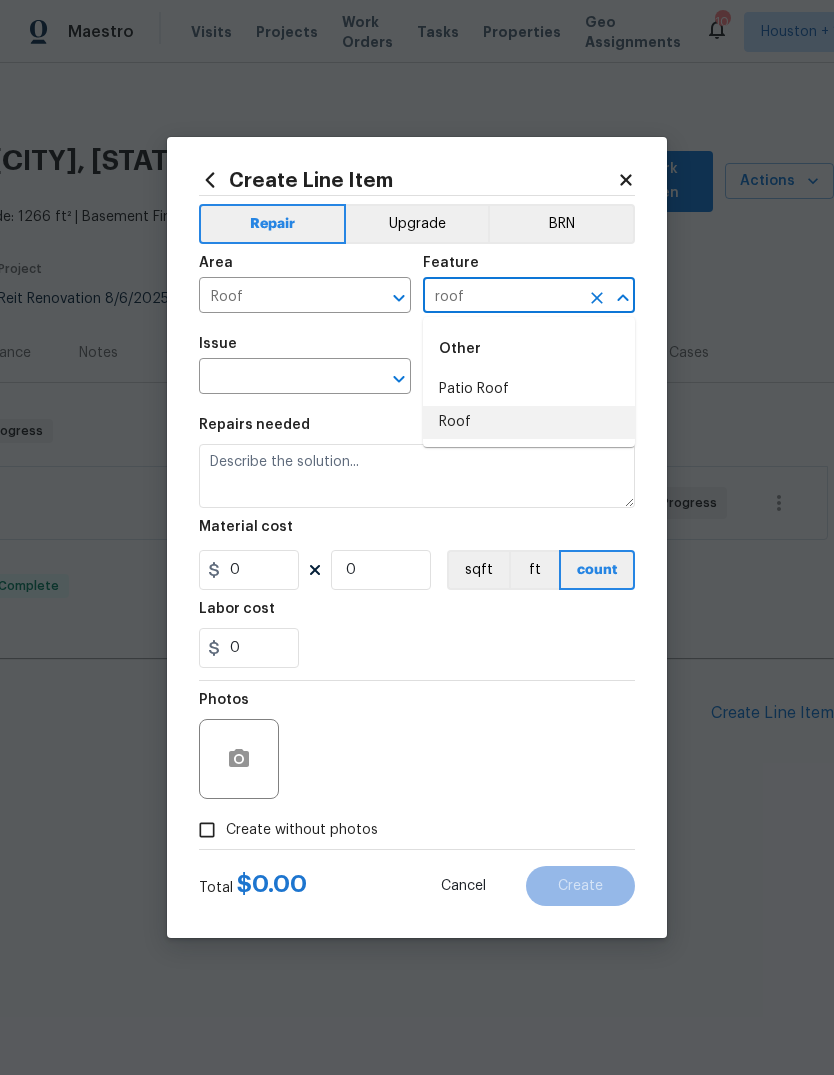 click on "Roof" at bounding box center (529, 422) 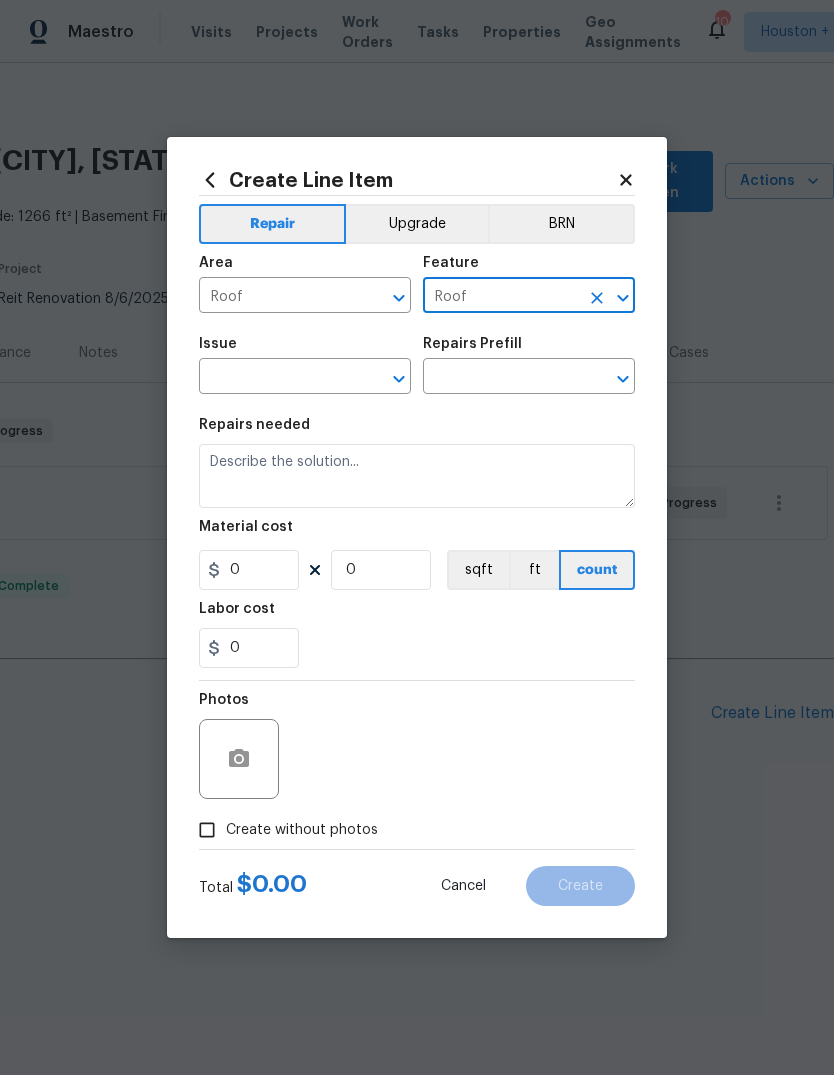 click at bounding box center (277, 378) 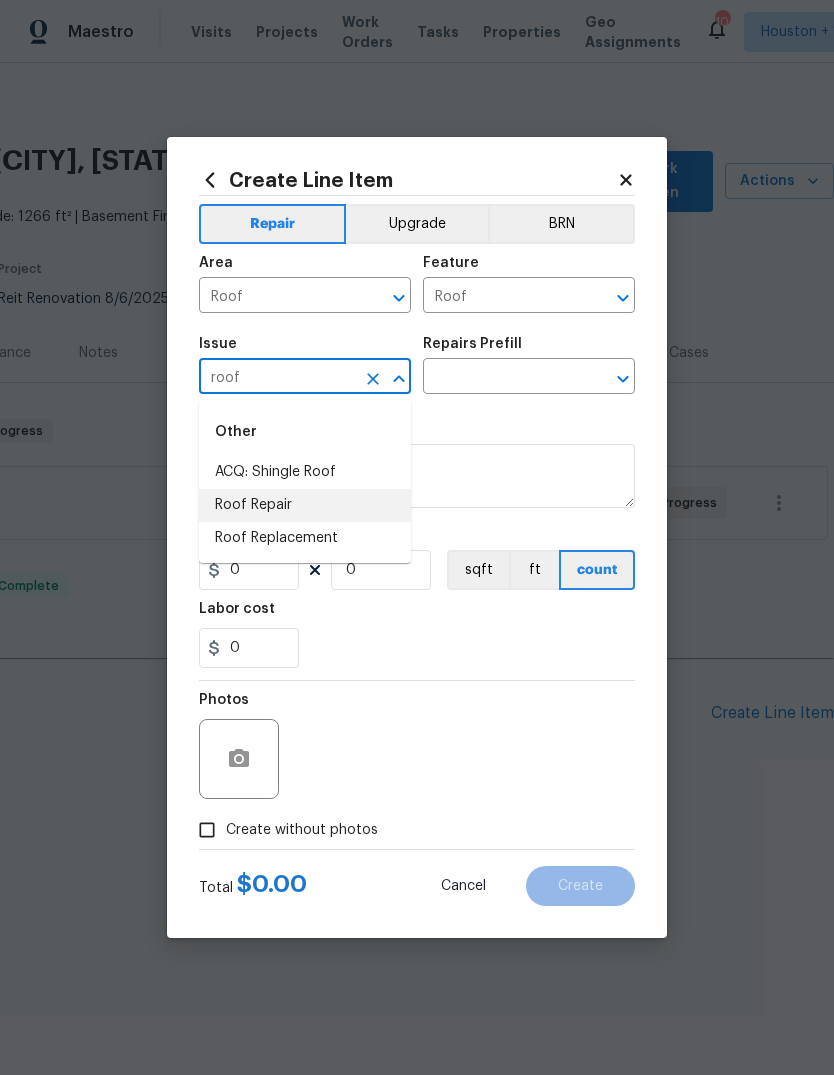 click on "Roof Repair" at bounding box center (305, 505) 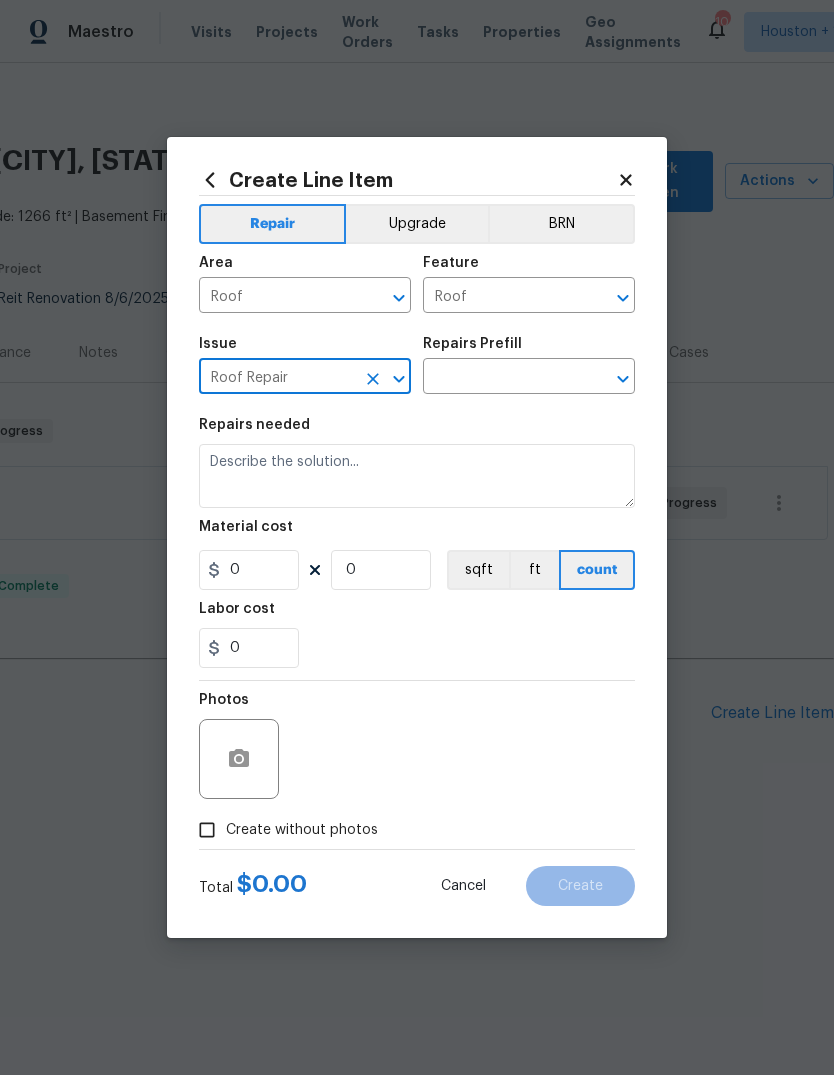 click at bounding box center (501, 378) 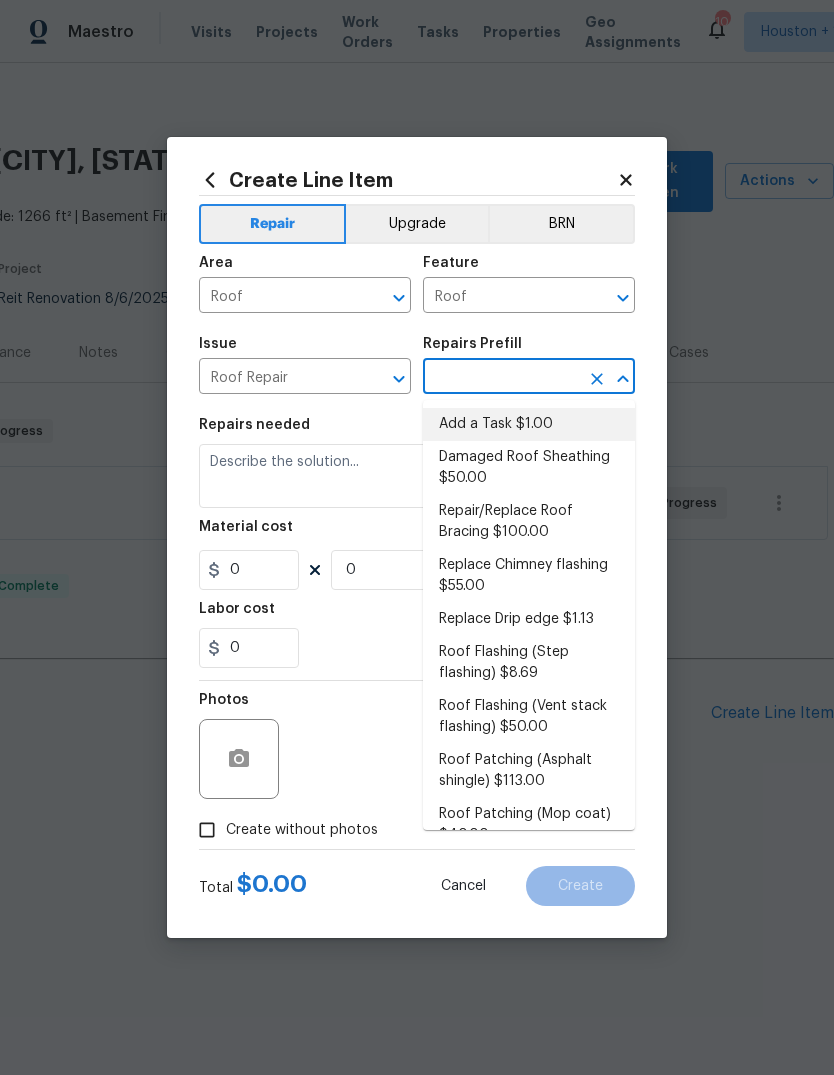 click on "Add a Task $1.00" at bounding box center (529, 424) 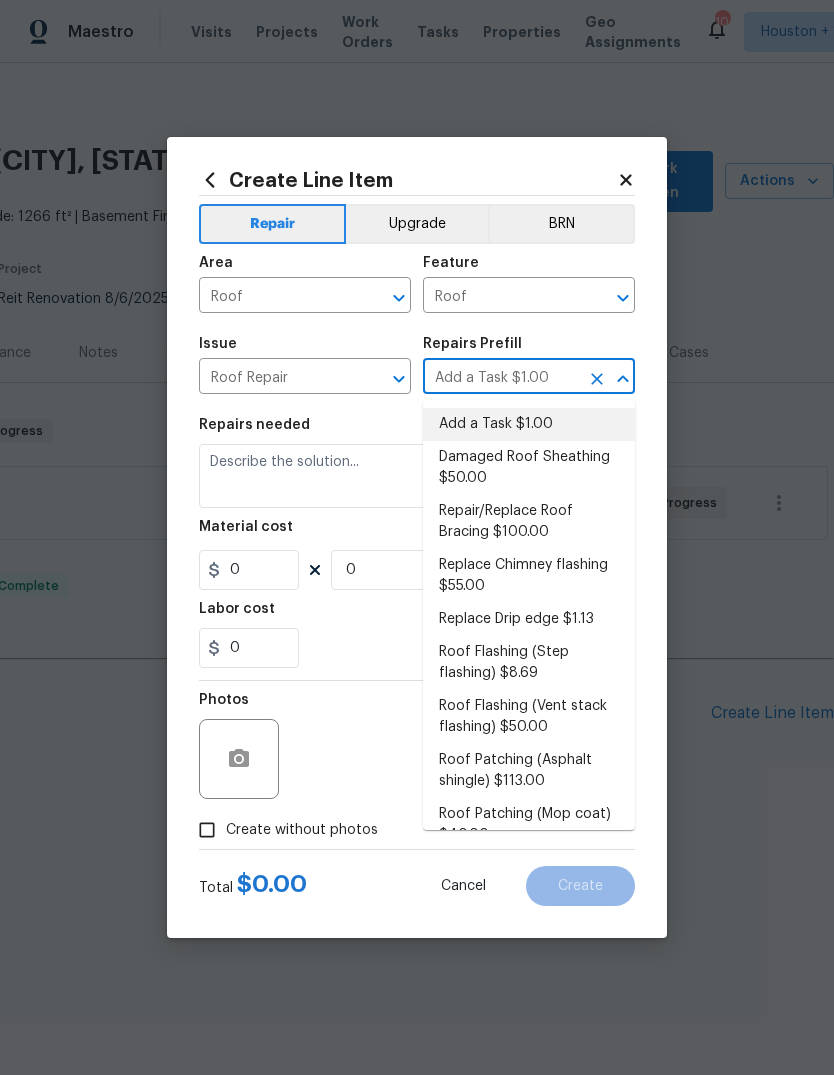 type on "Eaves and Trim" 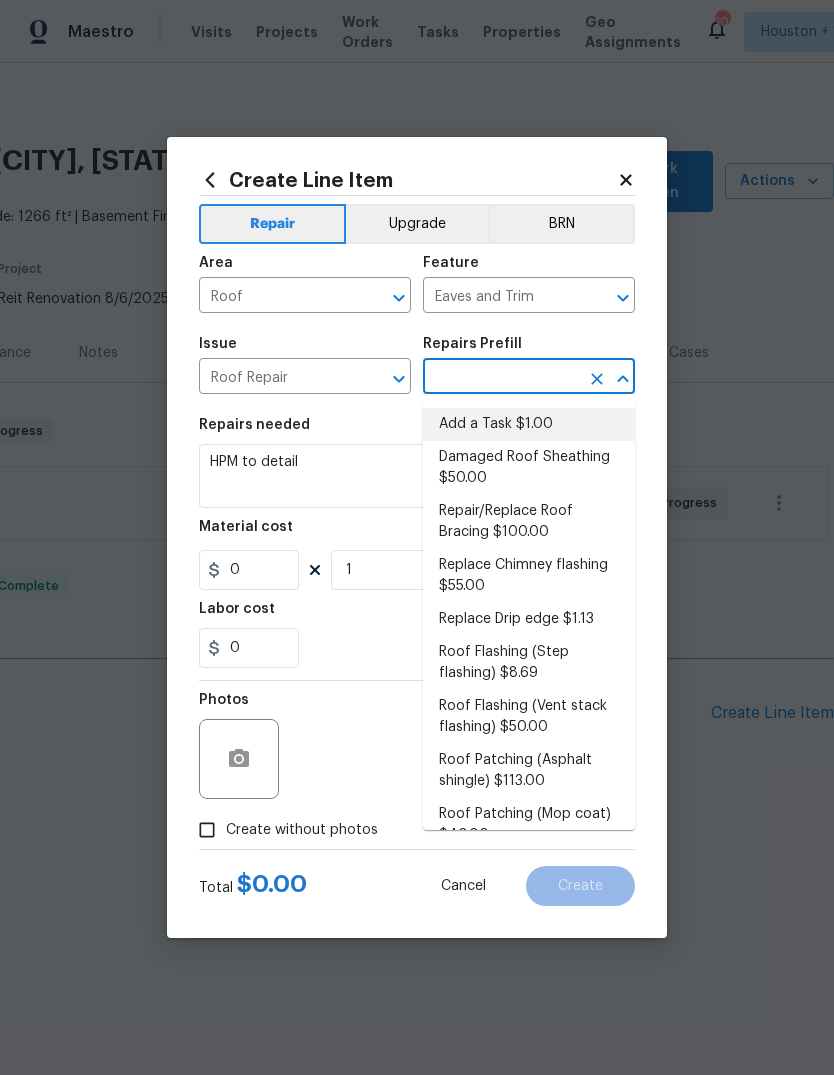 type on "Add a Task $1.00" 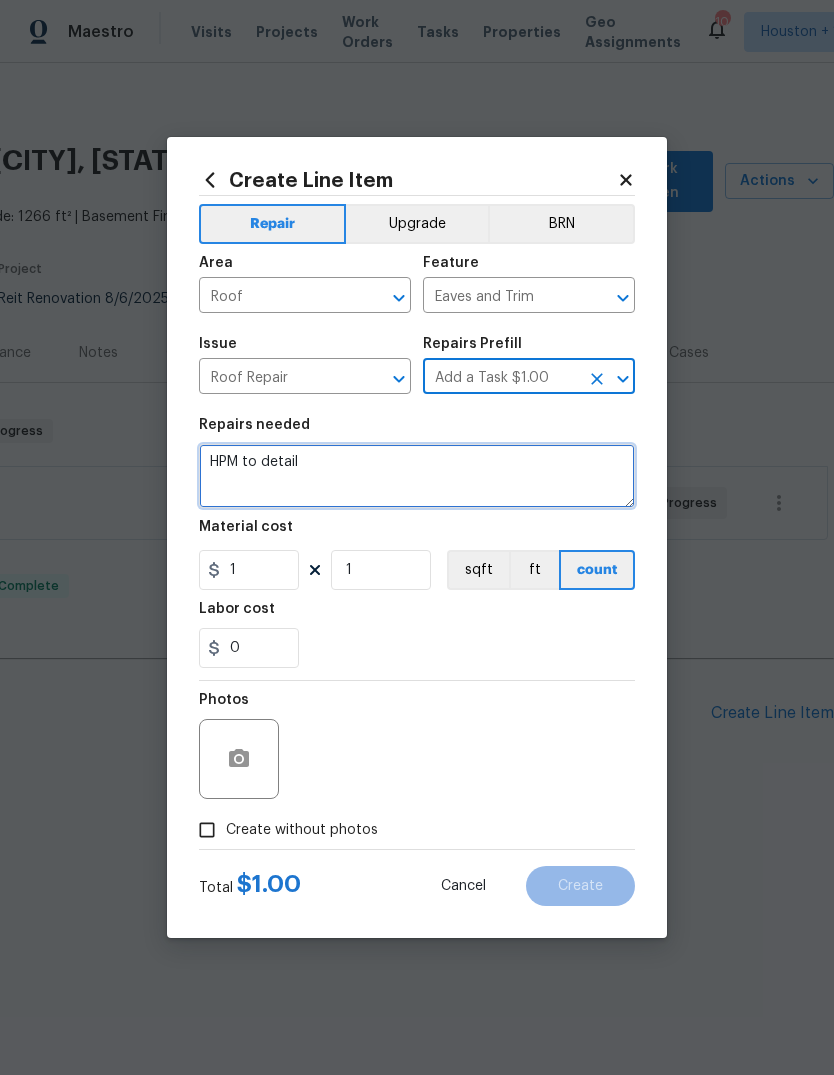 click on "HPM to detail" at bounding box center [417, 476] 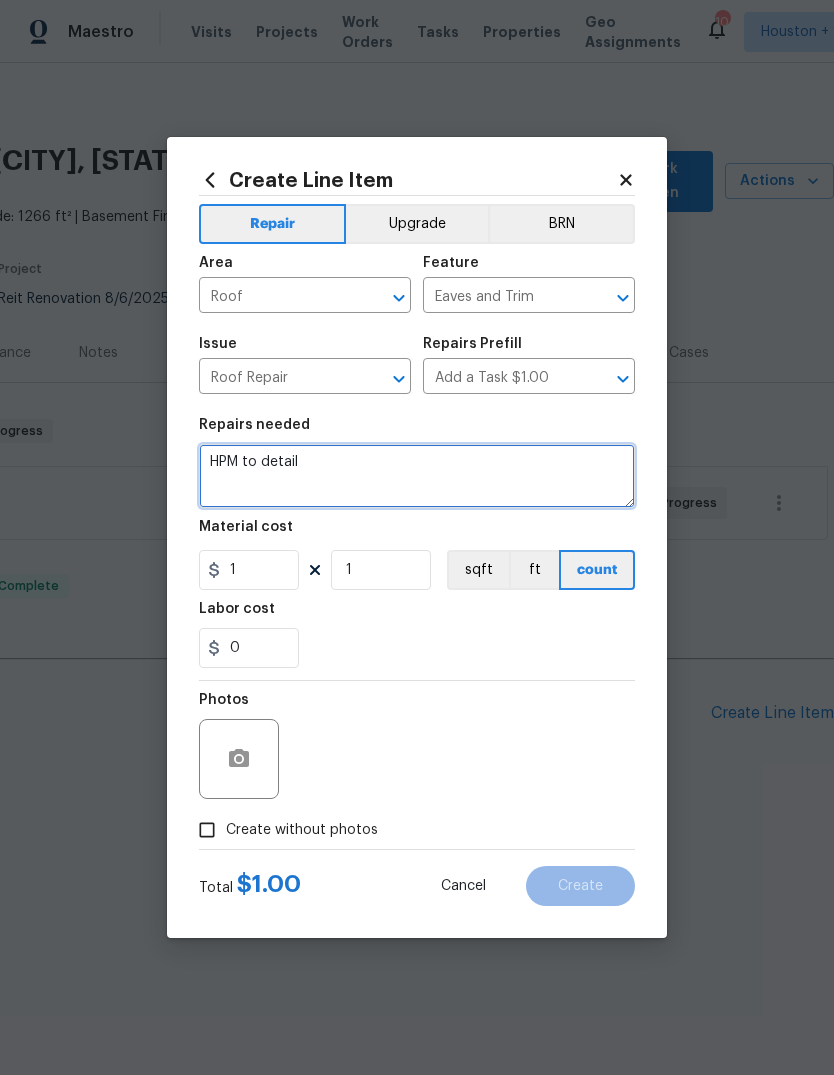 click on "HPM to detail" at bounding box center (417, 476) 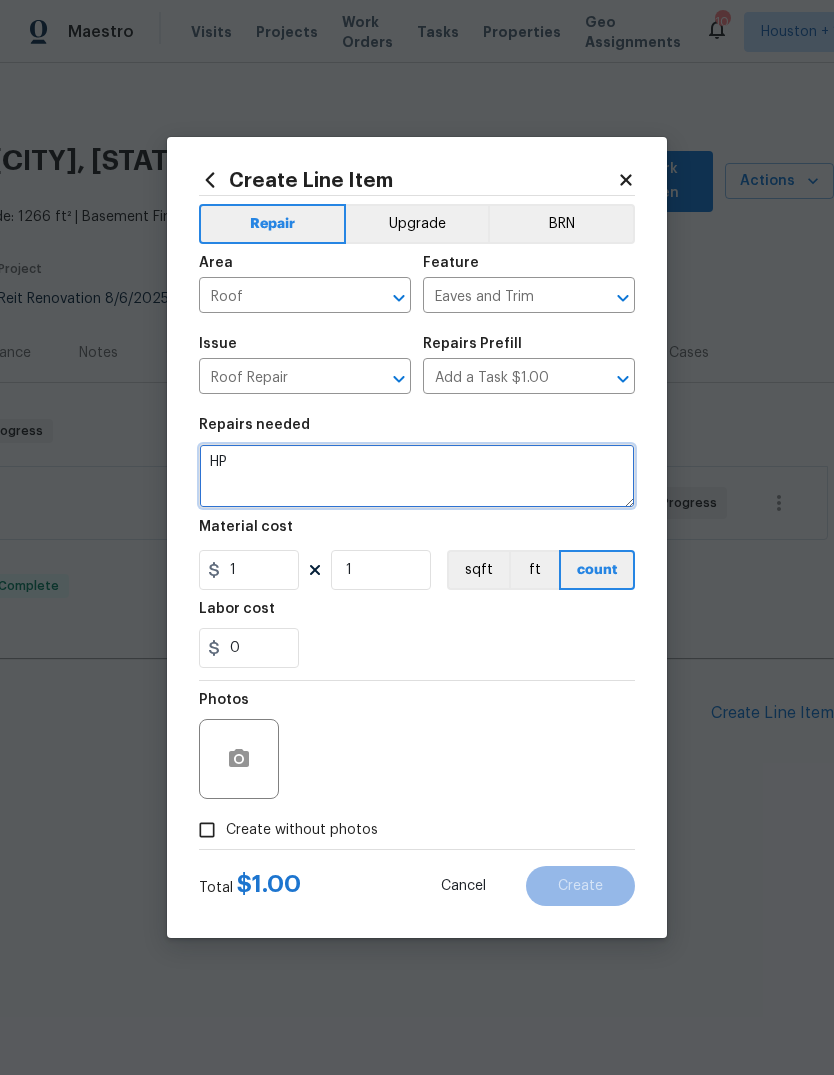 type on "H" 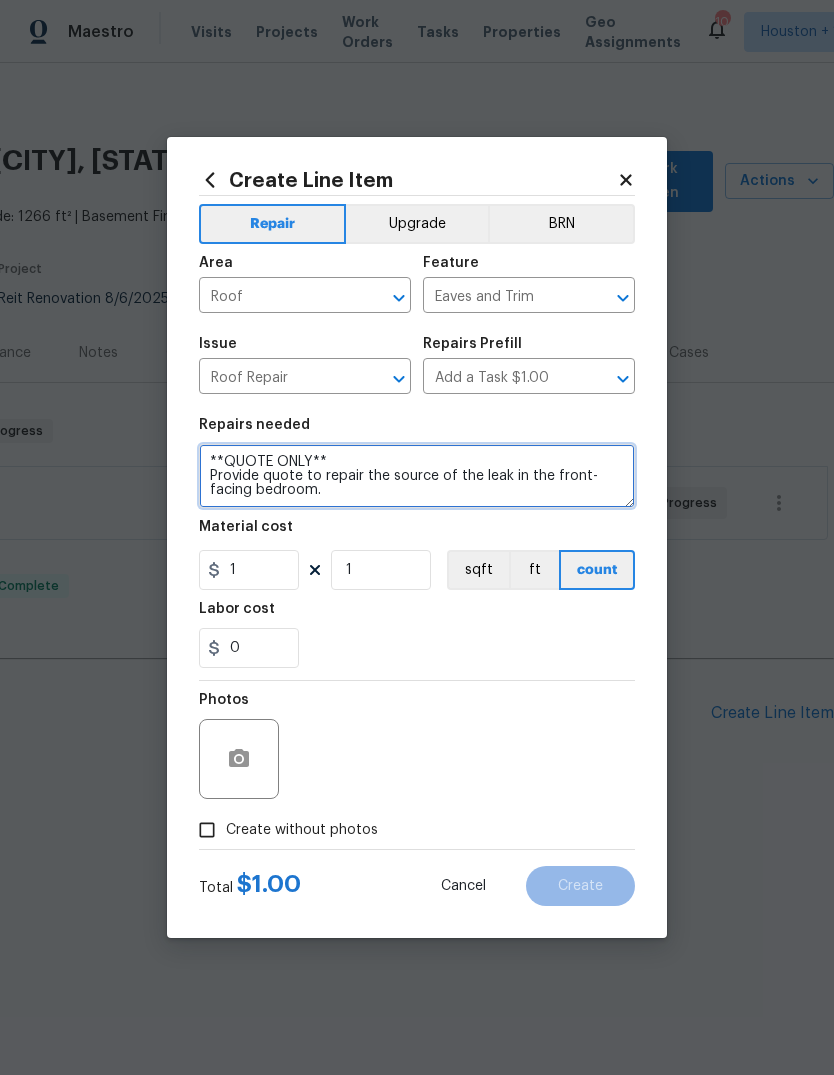 type on "**QUOTE ONLY**
Provide quote to repair the source of the leak in the front-facing bedroom." 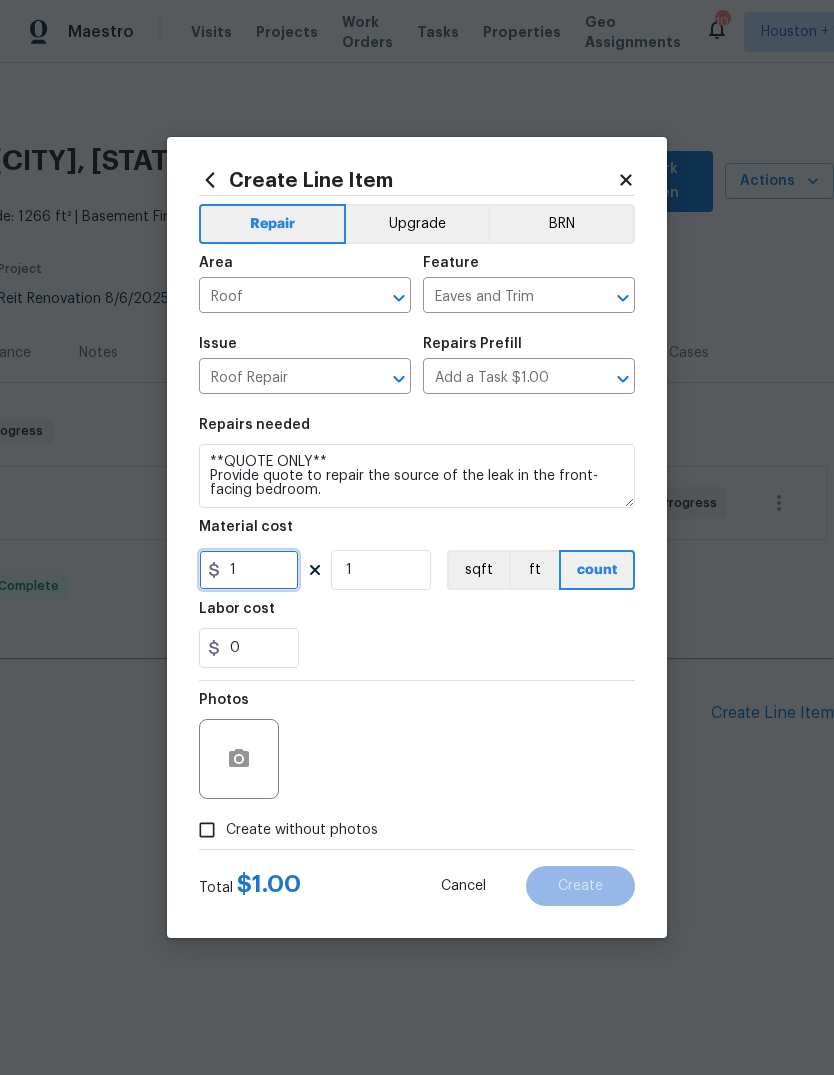 click on "1" at bounding box center (249, 570) 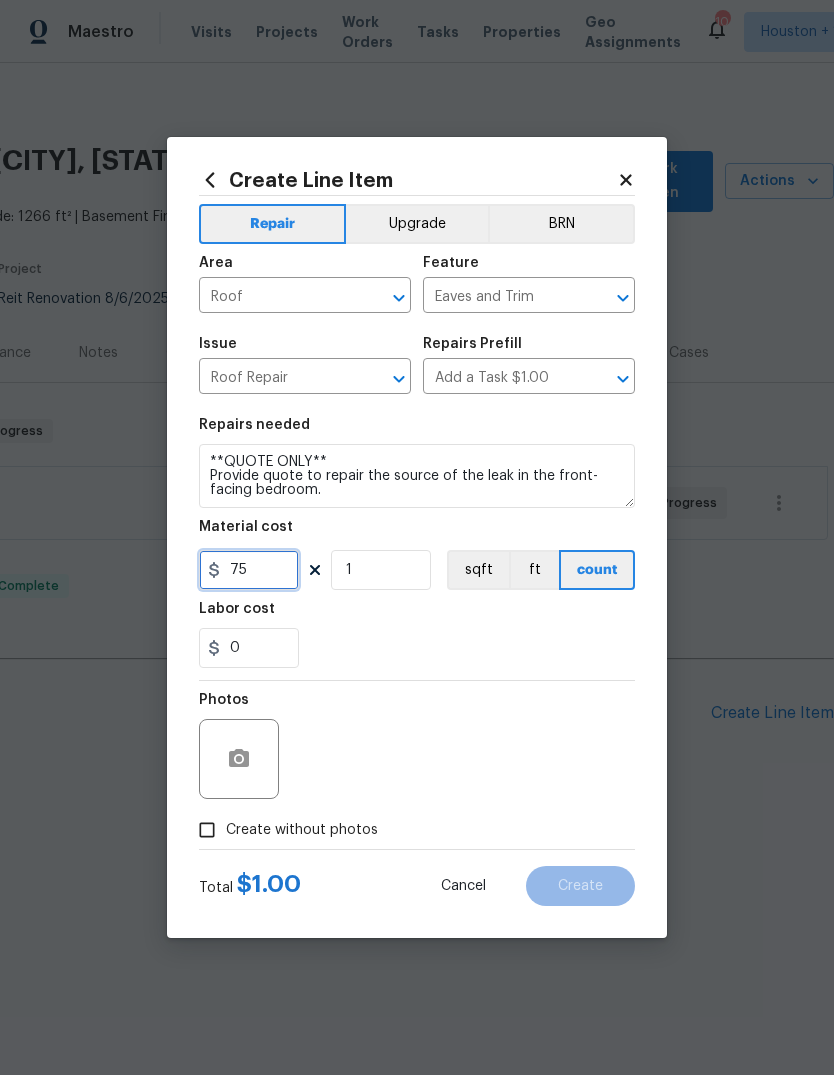 type on "75" 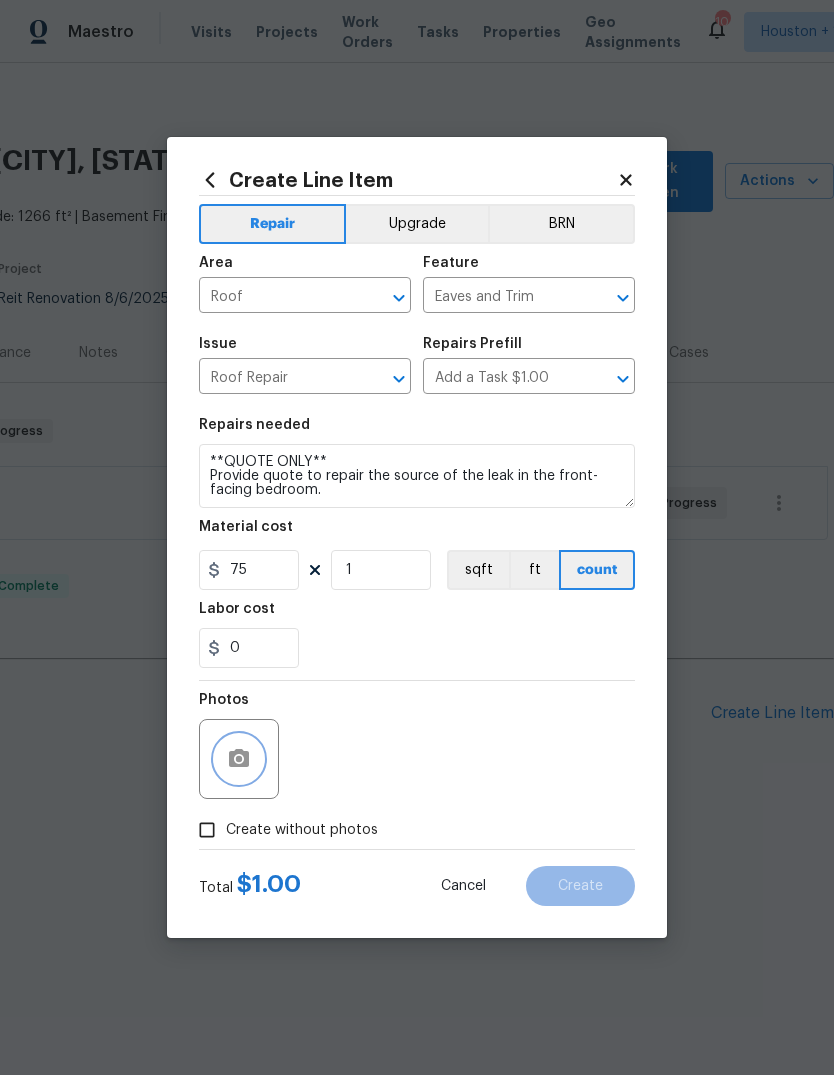 click at bounding box center [239, 759] 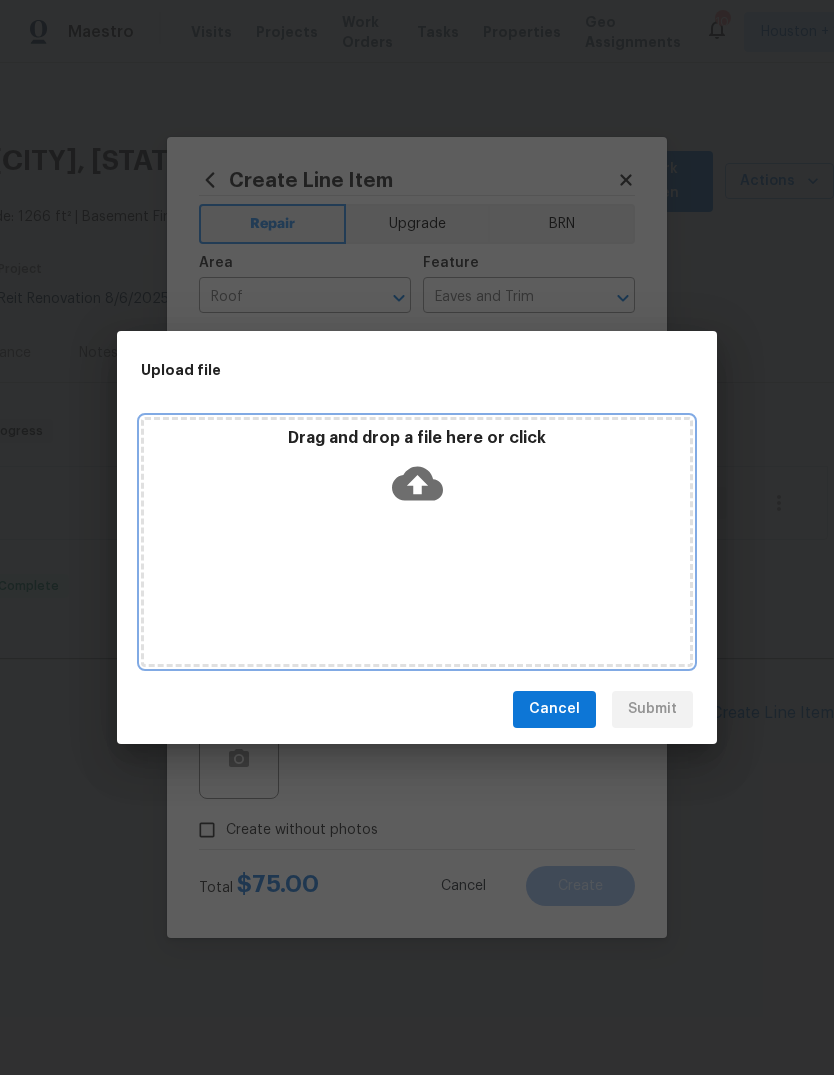 click on "Drag and drop a file here or click" at bounding box center [417, 471] 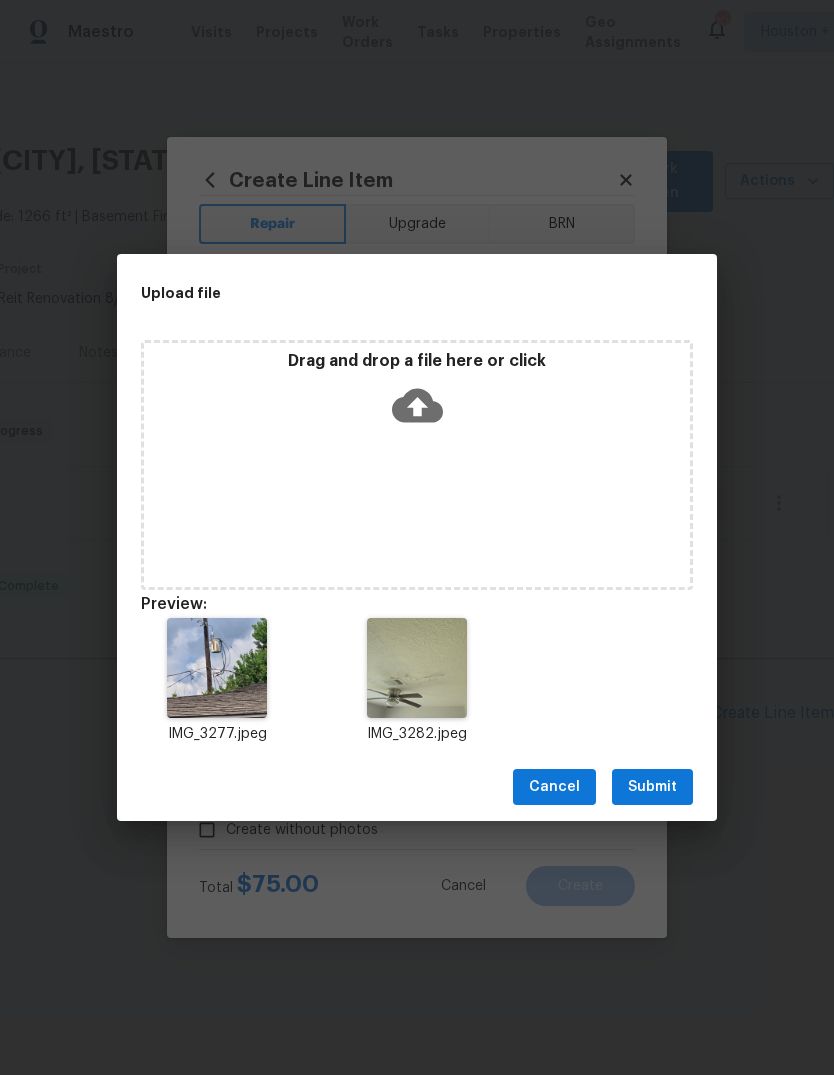 click on "Submit" at bounding box center (652, 787) 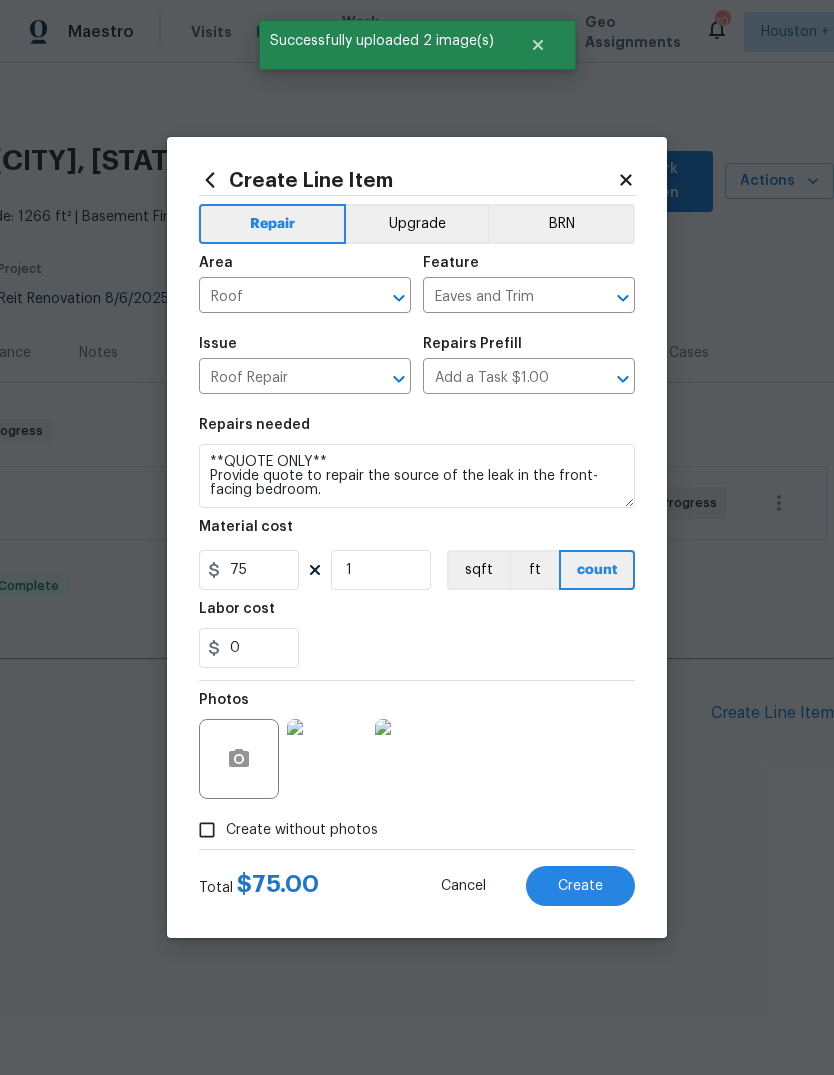 click on "Create" at bounding box center (580, 886) 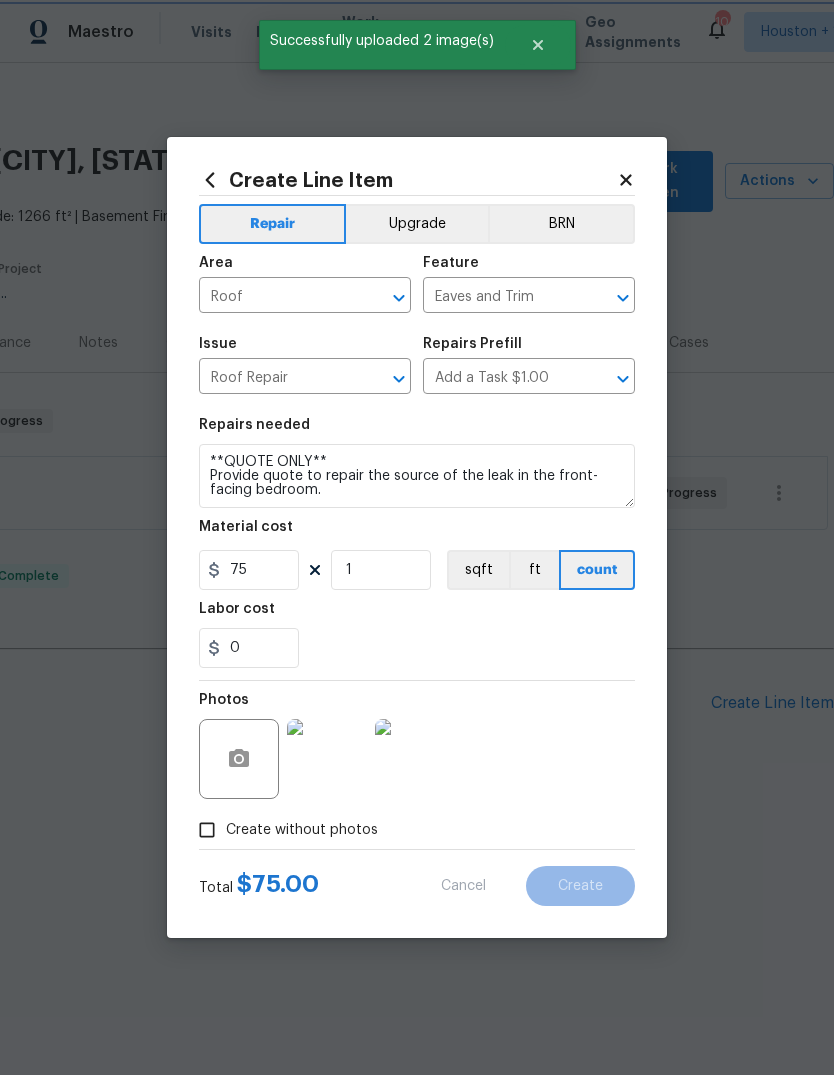 type on "0" 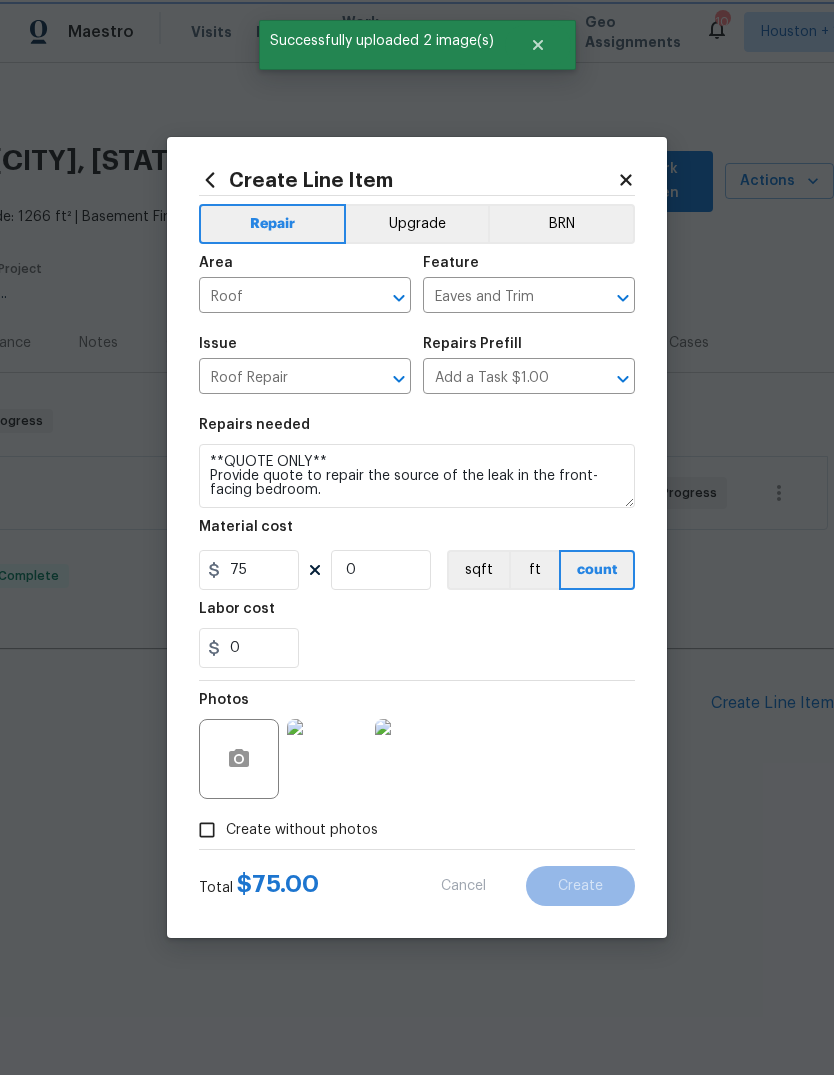 type 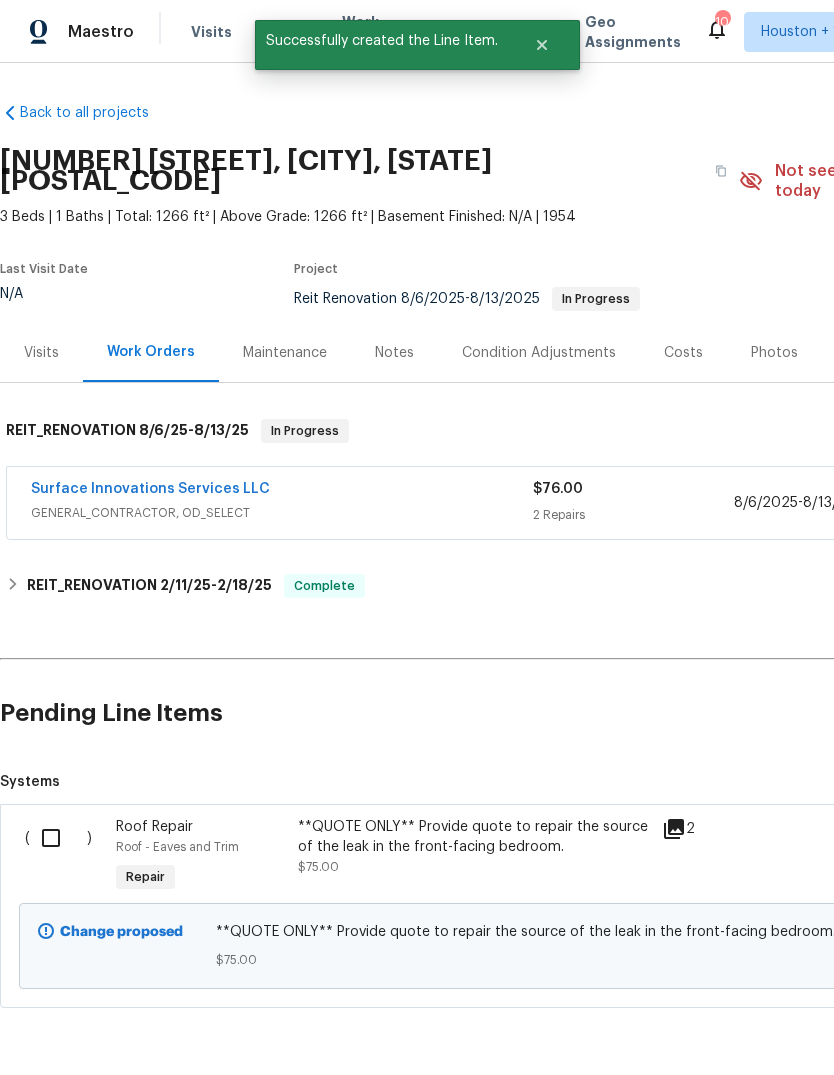 scroll, scrollTop: 0, scrollLeft: 0, axis: both 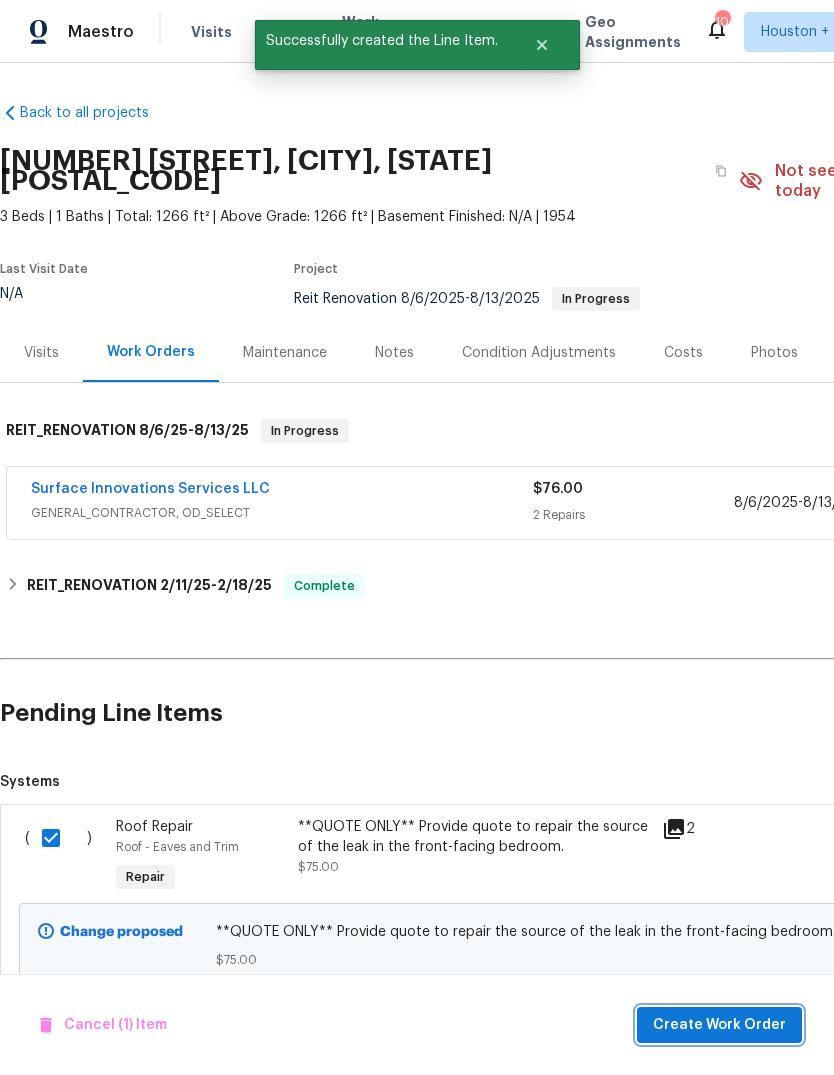 click on "Create Work Order" at bounding box center (719, 1025) 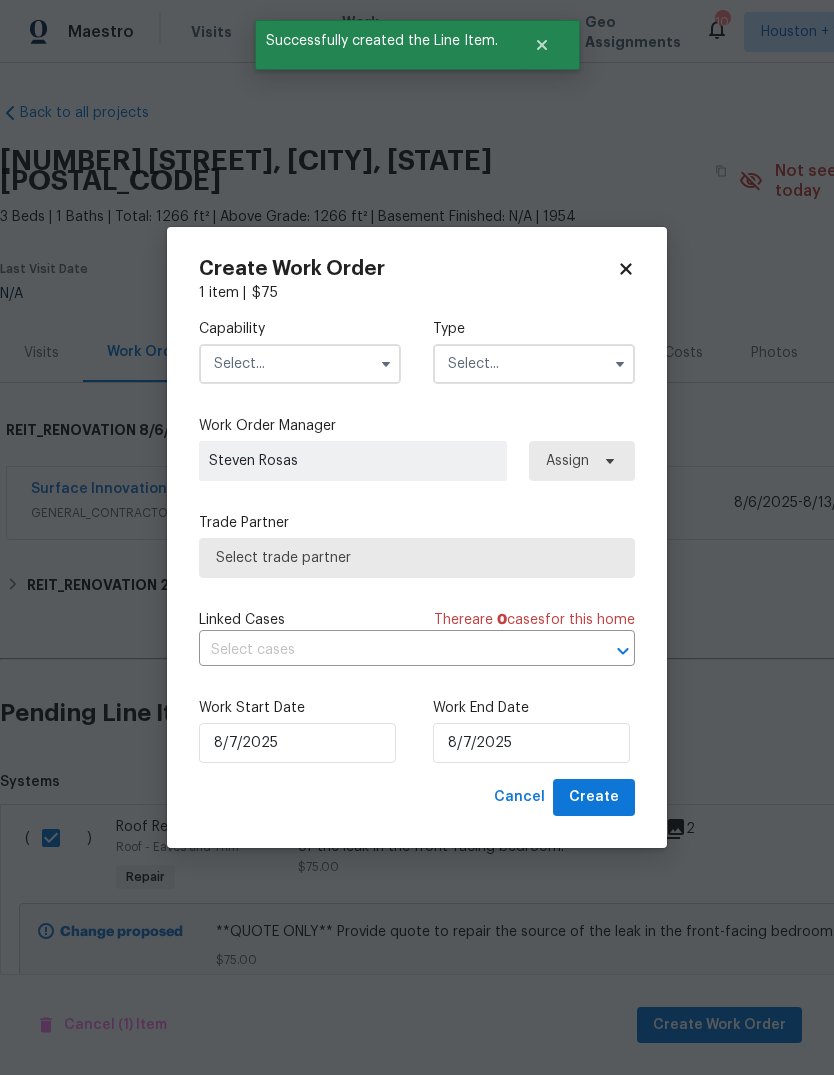 click at bounding box center (300, 364) 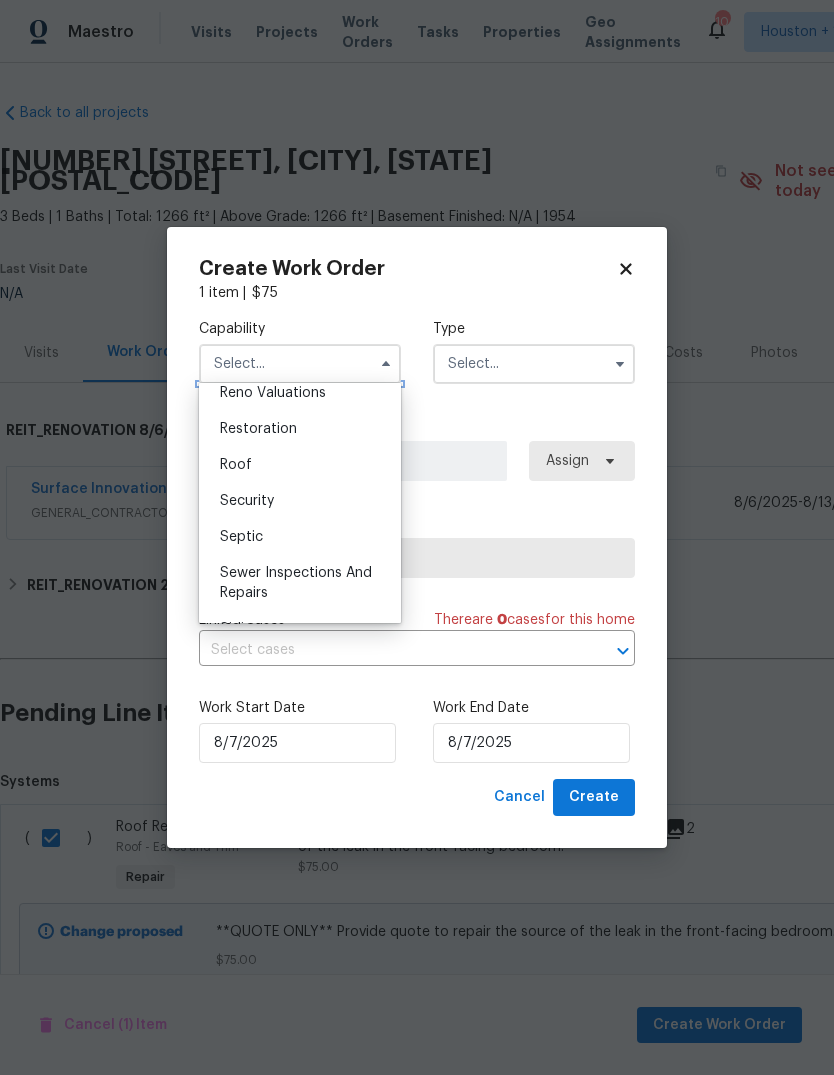 scroll, scrollTop: 1983, scrollLeft: 0, axis: vertical 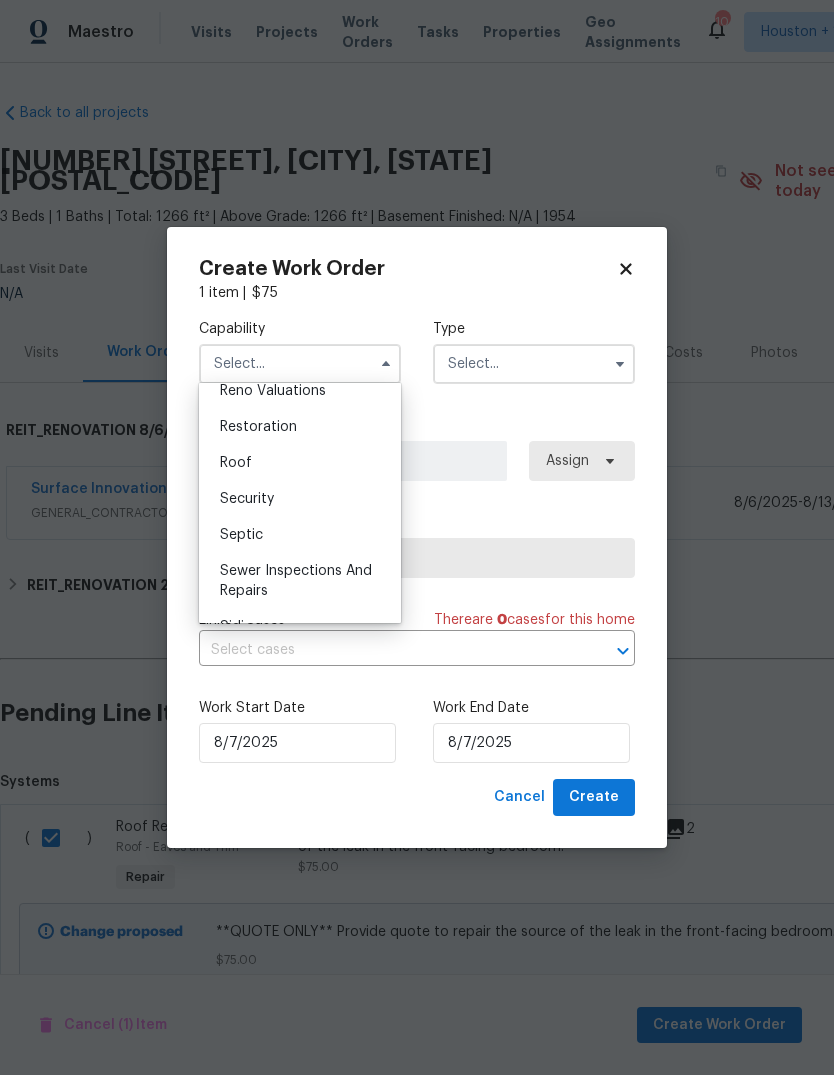 click on "Roof" at bounding box center [300, 463] 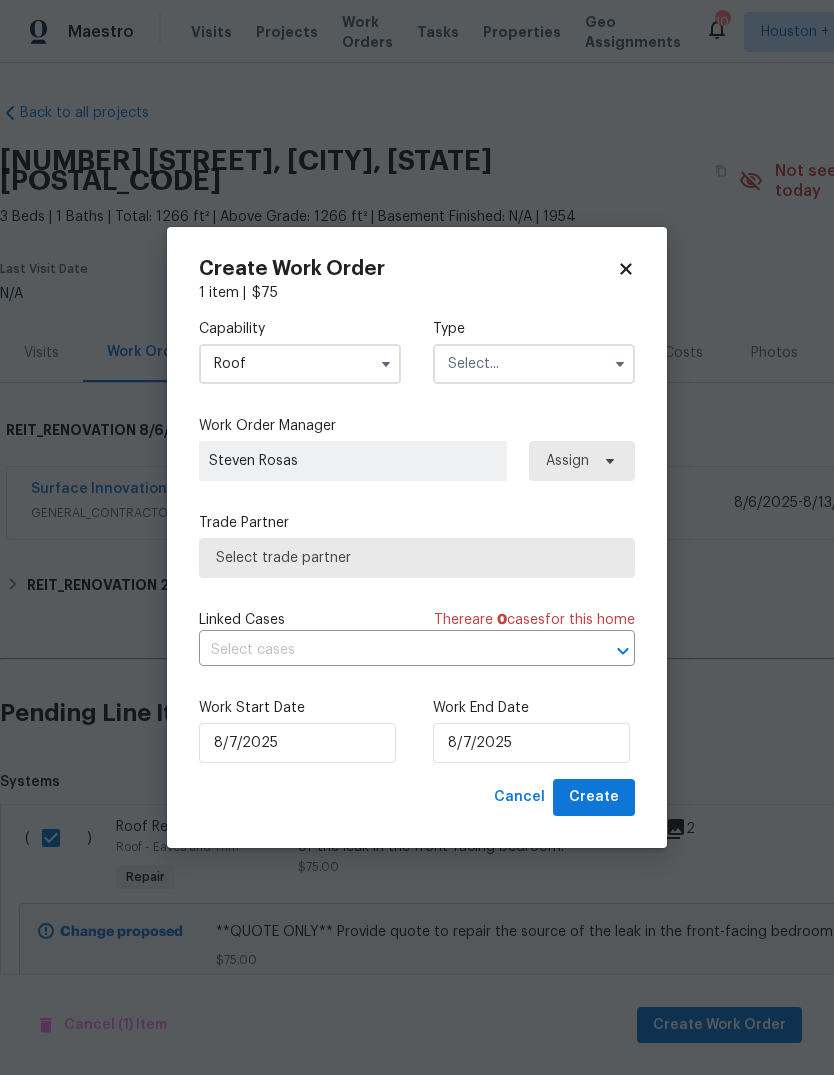 click at bounding box center (534, 364) 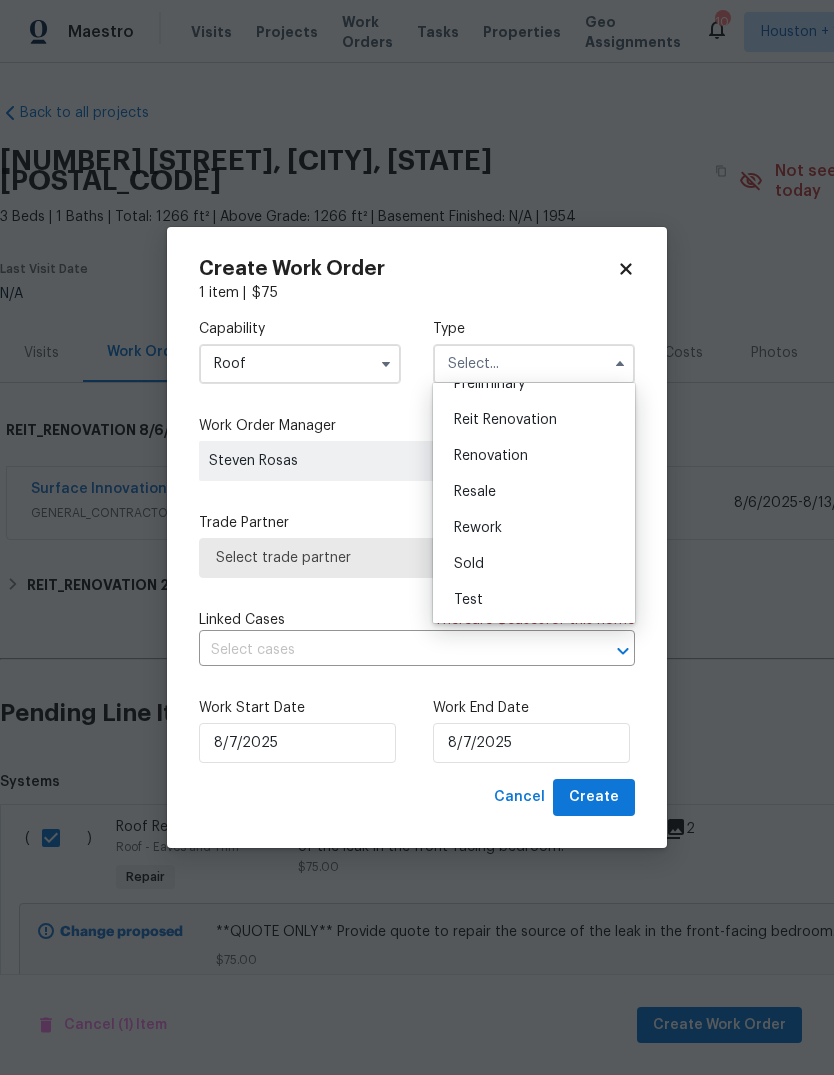 scroll, scrollTop: 421, scrollLeft: 0, axis: vertical 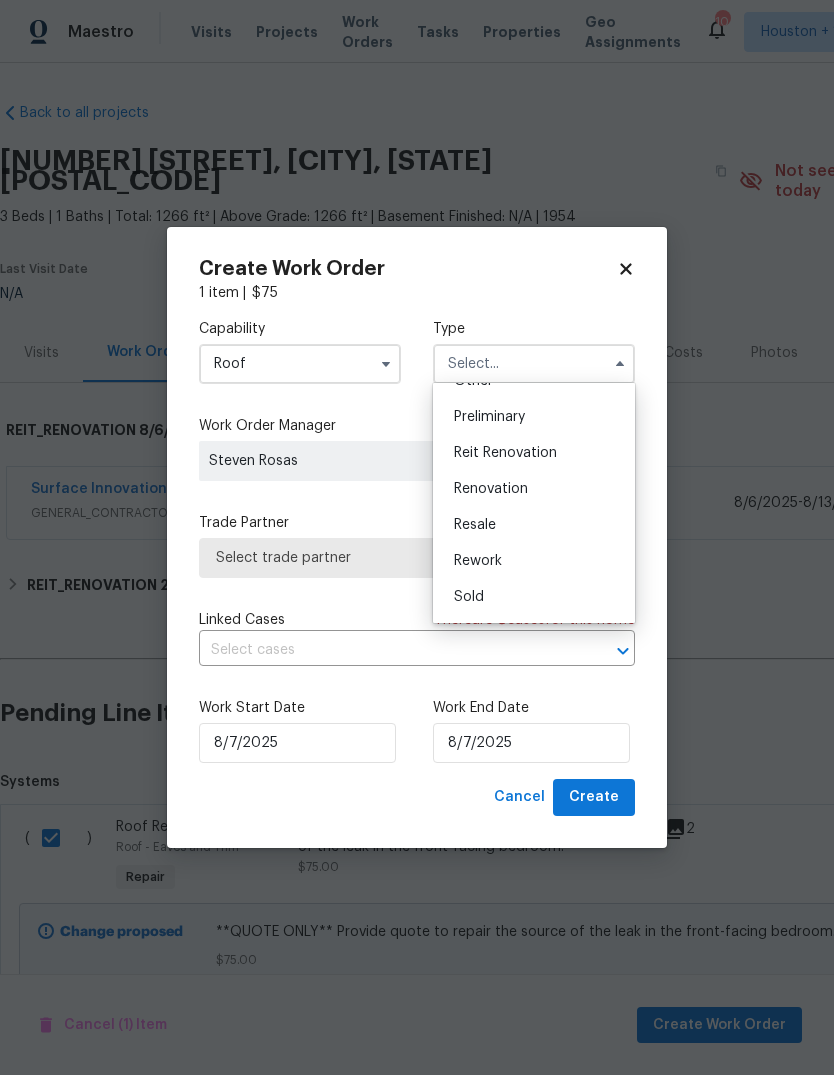 click on "Reit Renovation" at bounding box center (534, 453) 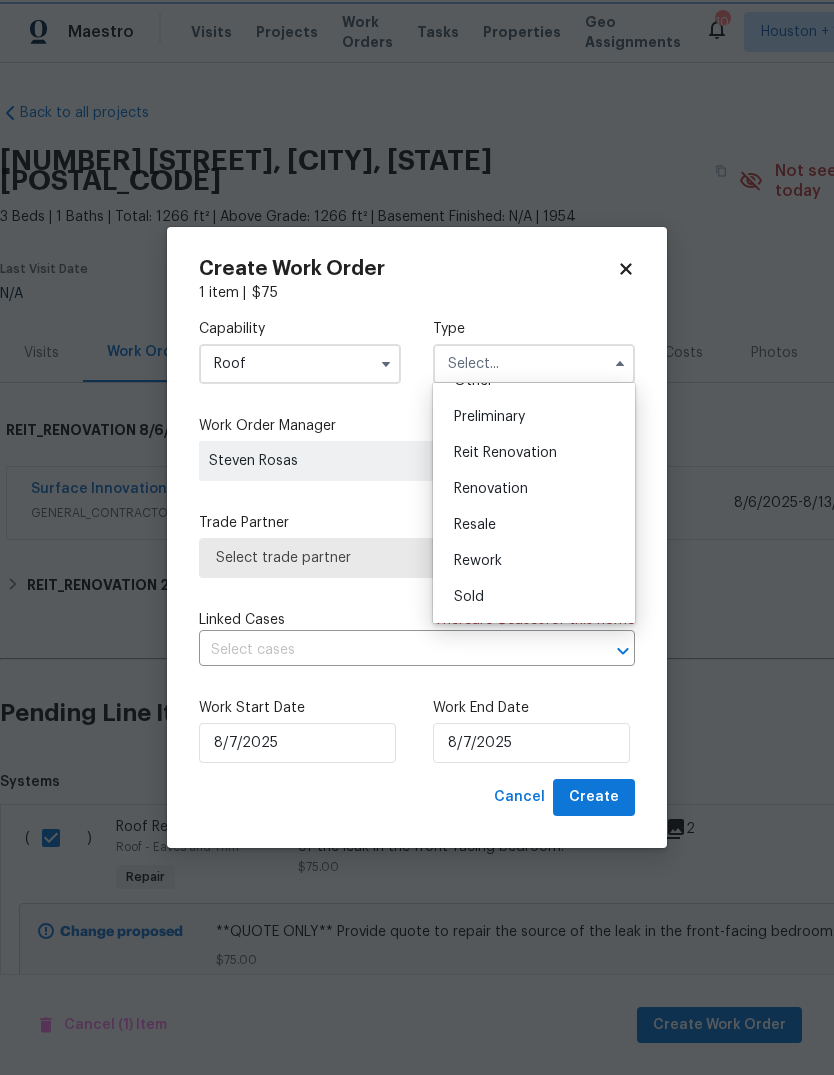 type on "Reit Renovation" 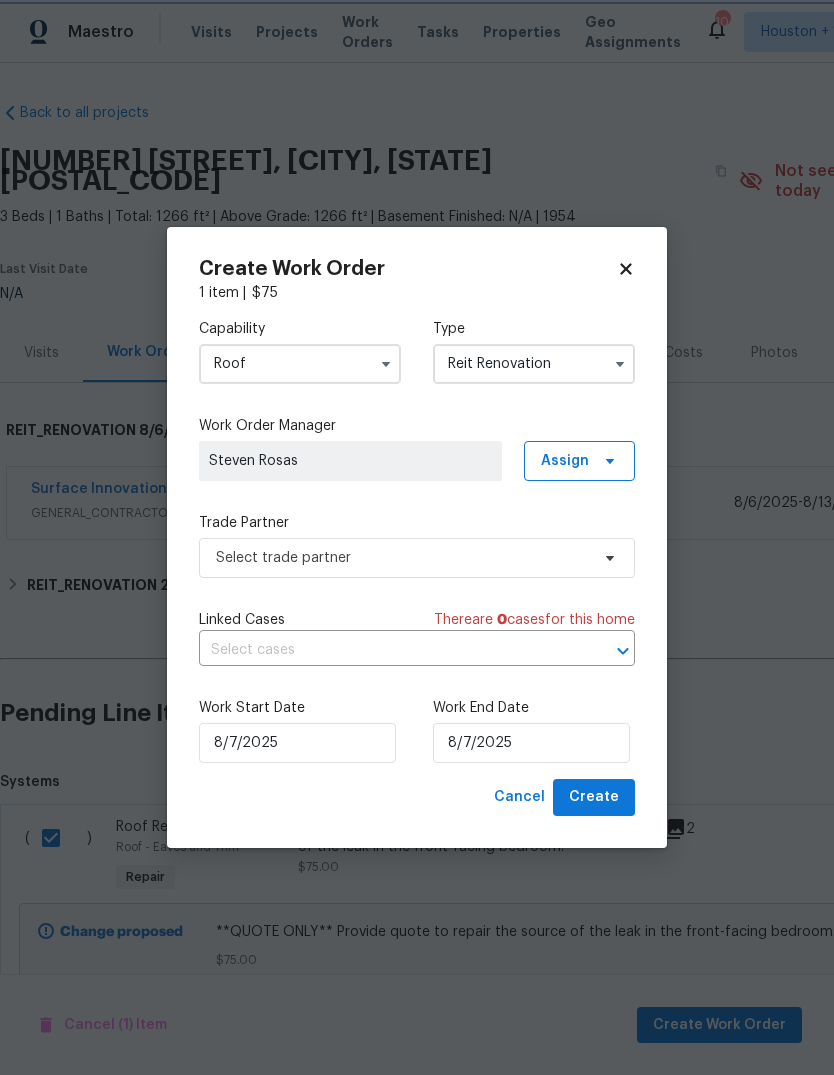 scroll, scrollTop: 0, scrollLeft: 0, axis: both 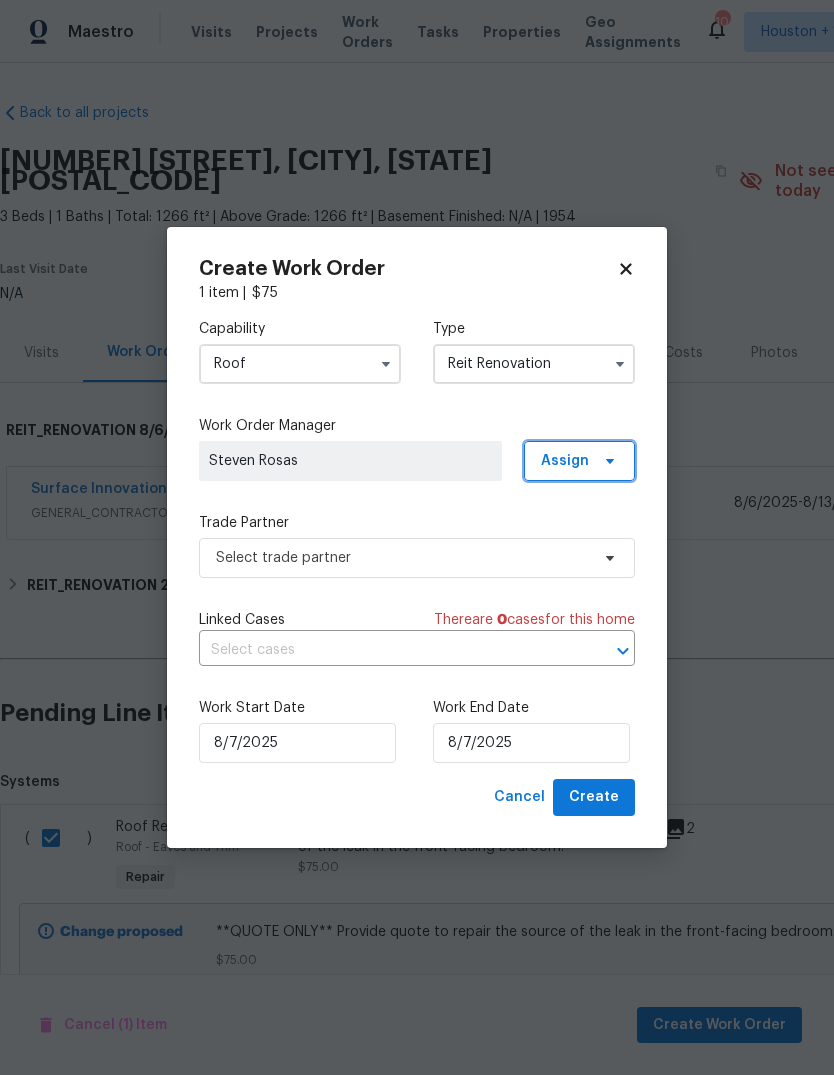click on "Assign" at bounding box center [579, 461] 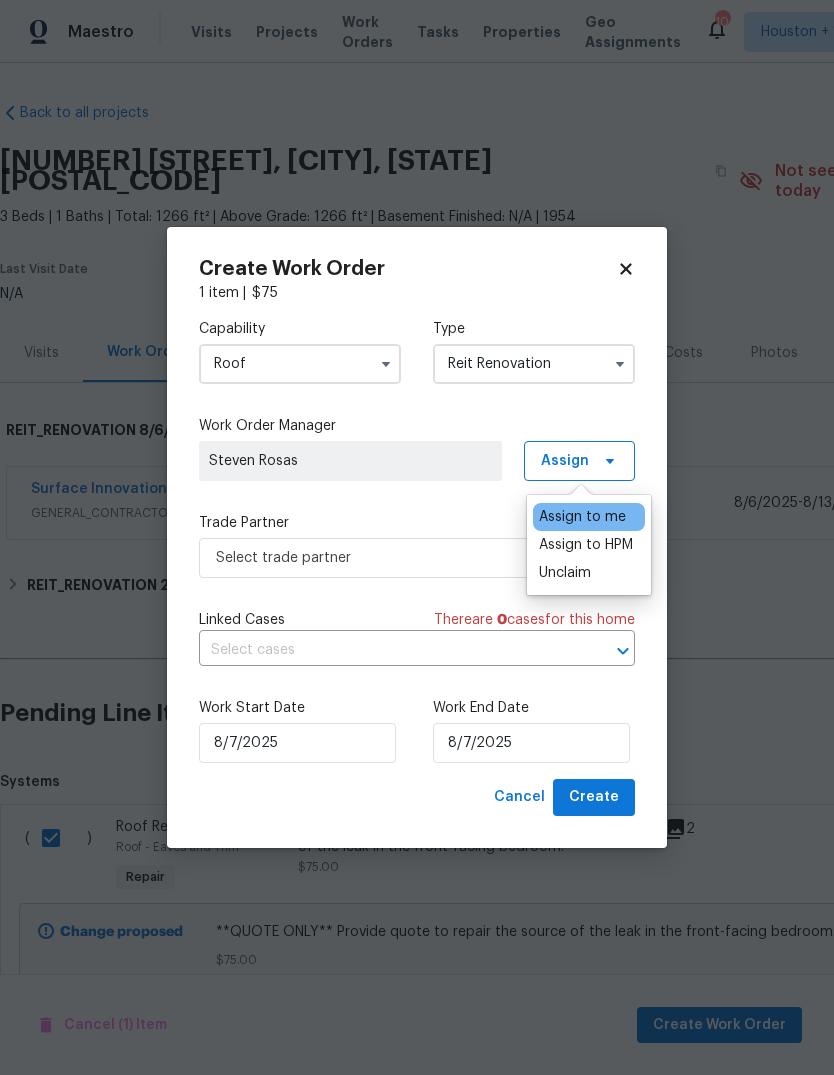 click on "Trade Partner" at bounding box center [417, 523] 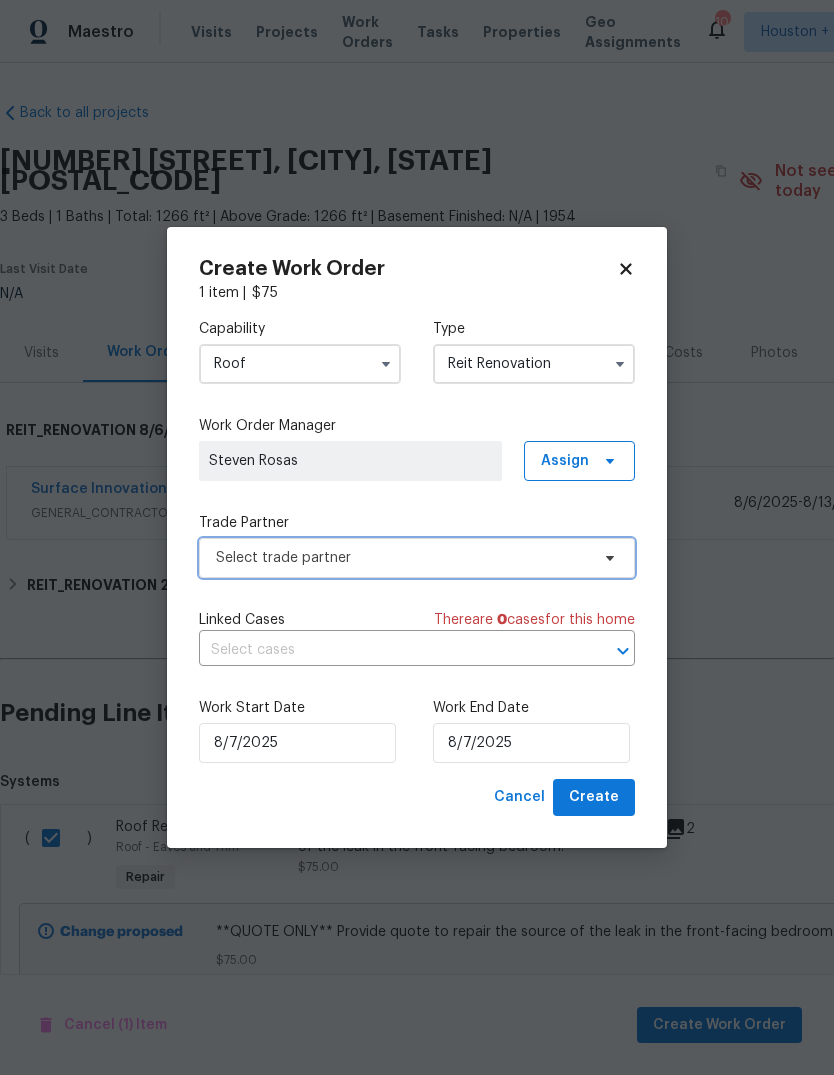 click on "Select trade partner" at bounding box center (417, 558) 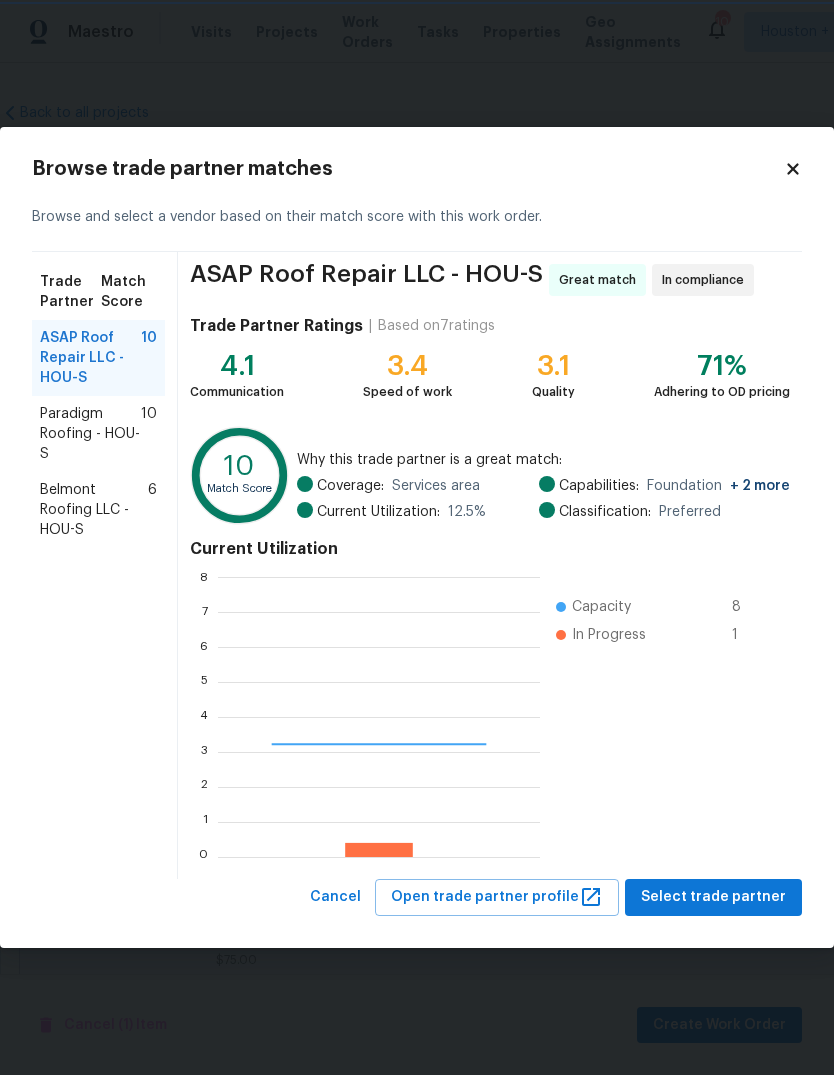 scroll, scrollTop: 2, scrollLeft: 2, axis: both 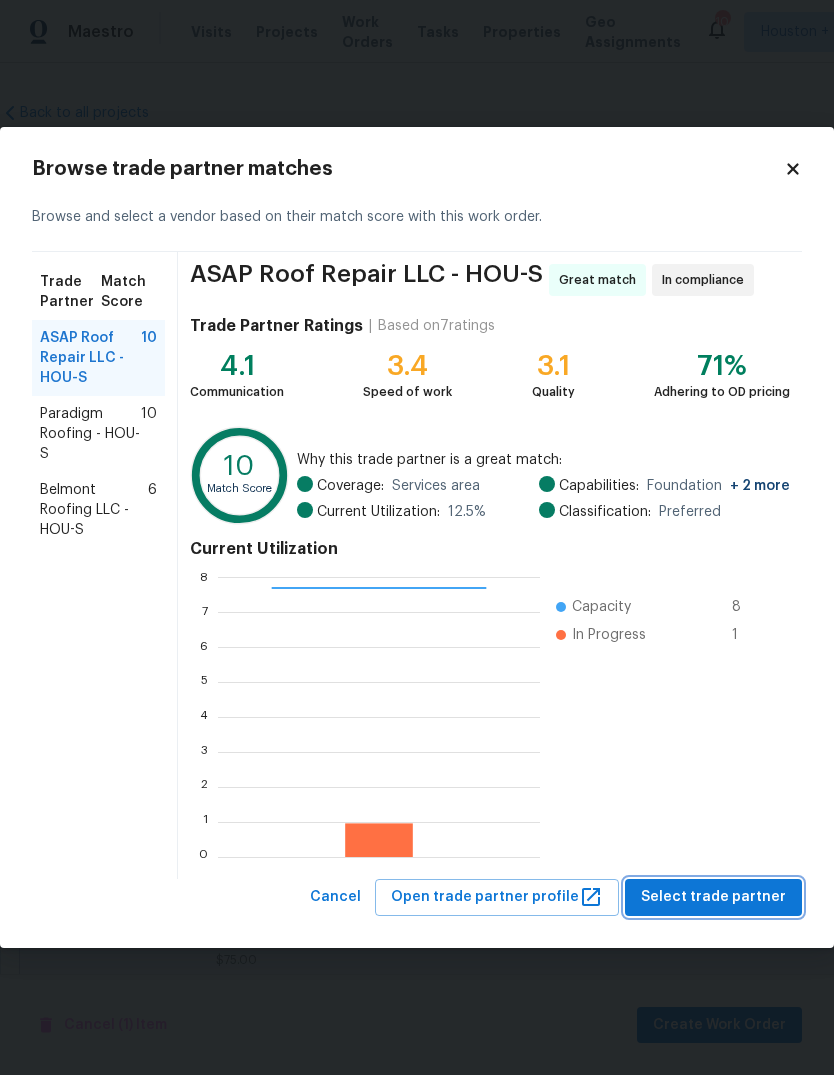 click on "Select trade partner" at bounding box center (713, 897) 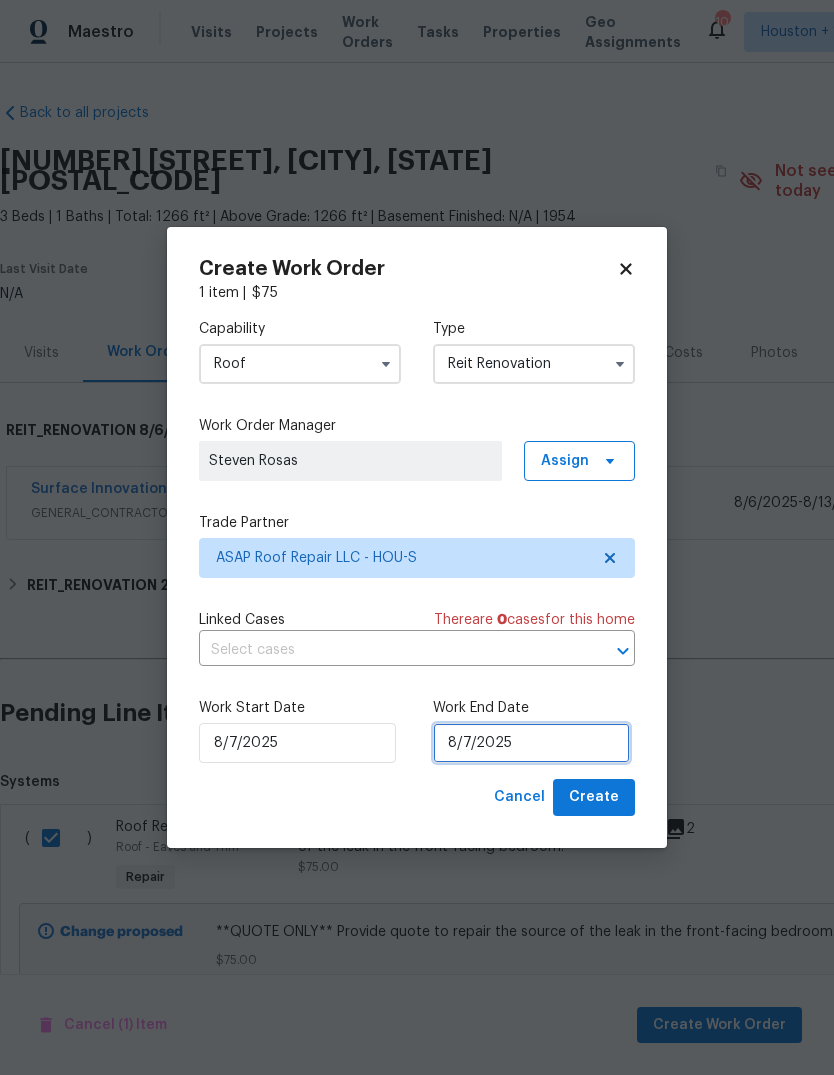 click on "8/7/2025" at bounding box center [531, 743] 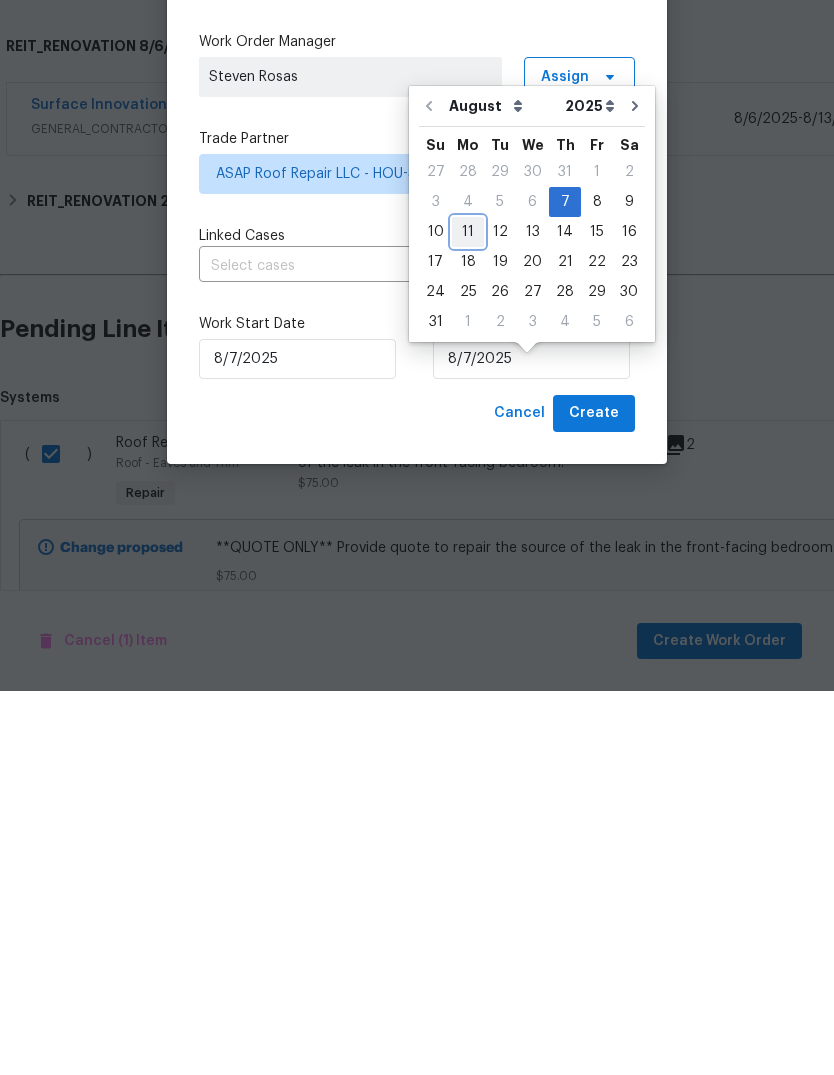 click on "11" at bounding box center [468, 616] 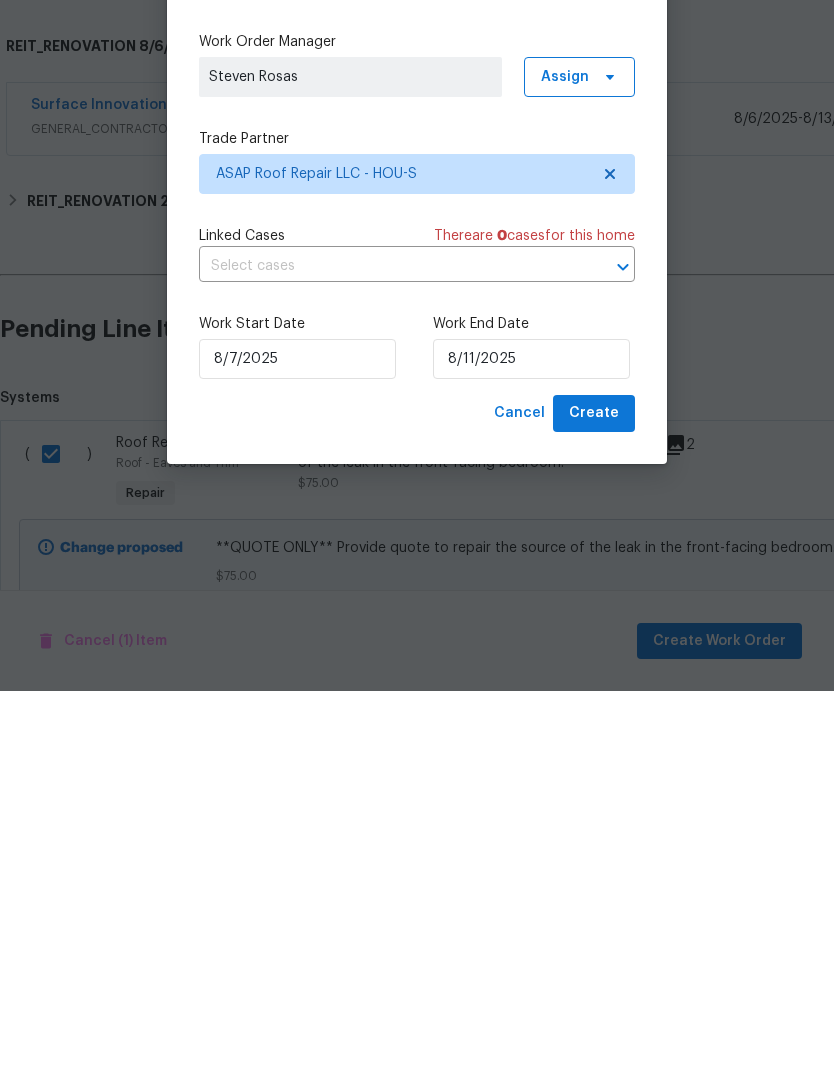 scroll, scrollTop: 49, scrollLeft: 0, axis: vertical 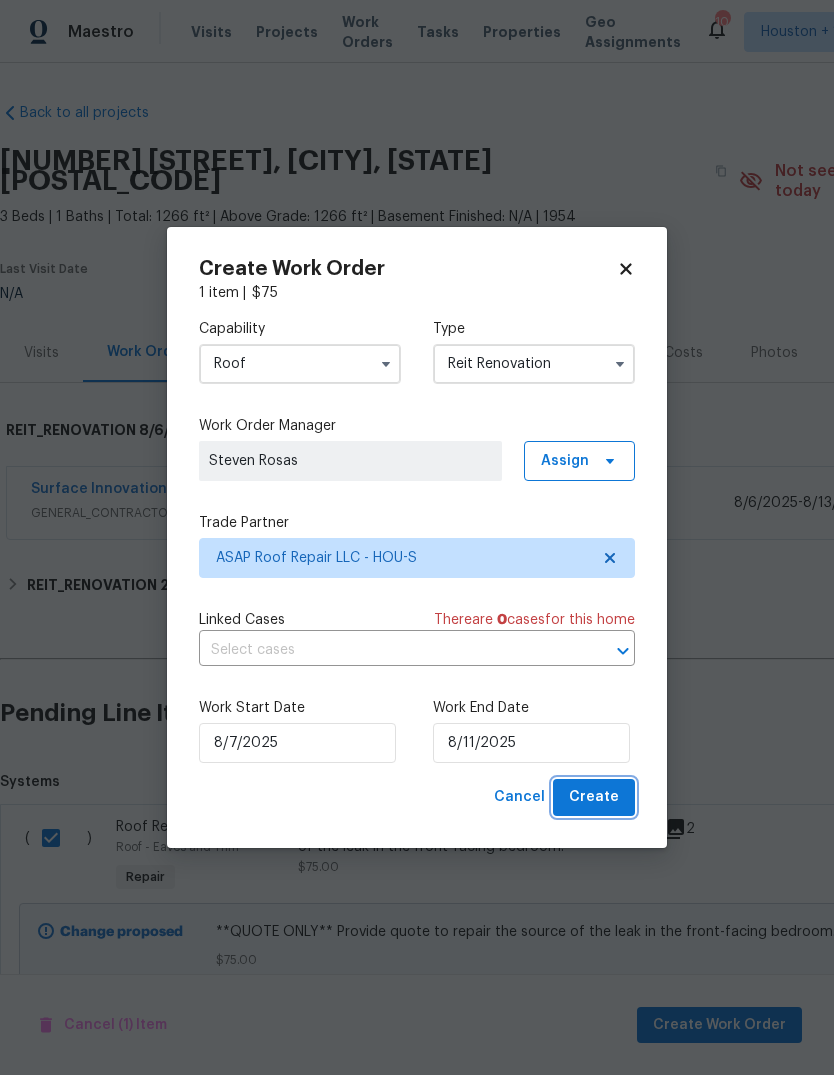 click on "Create" at bounding box center [594, 797] 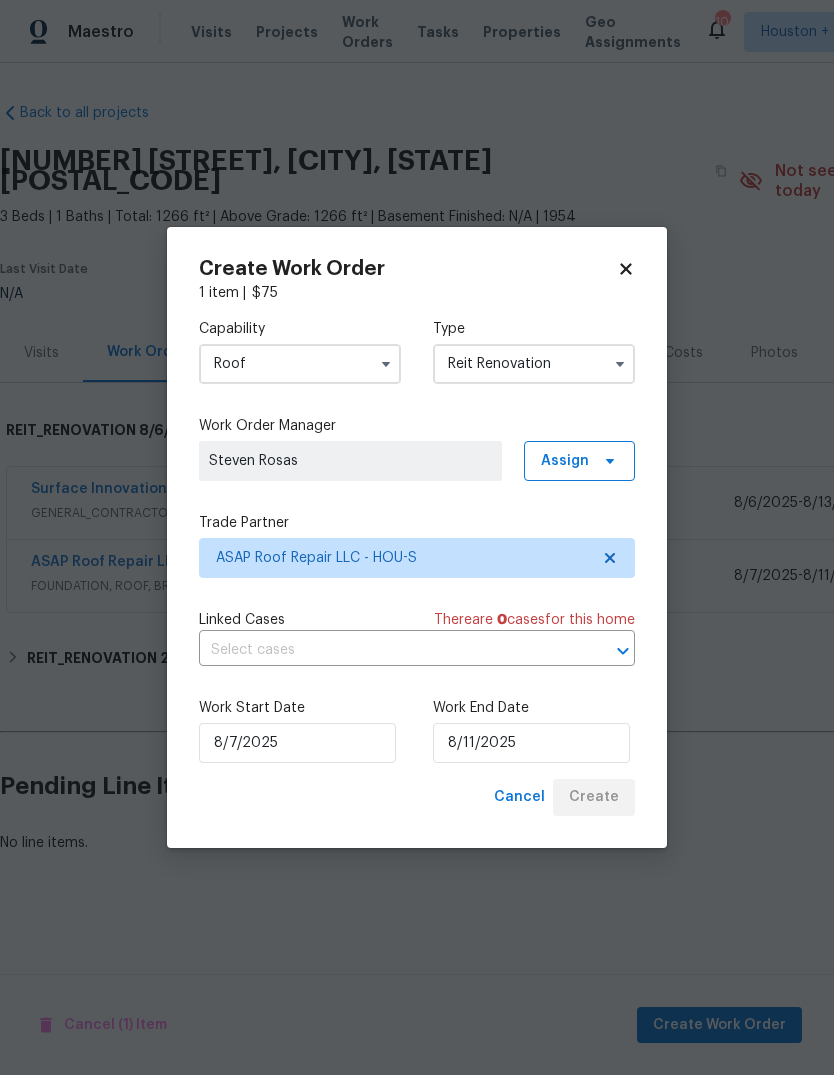 scroll, scrollTop: 0, scrollLeft: 0, axis: both 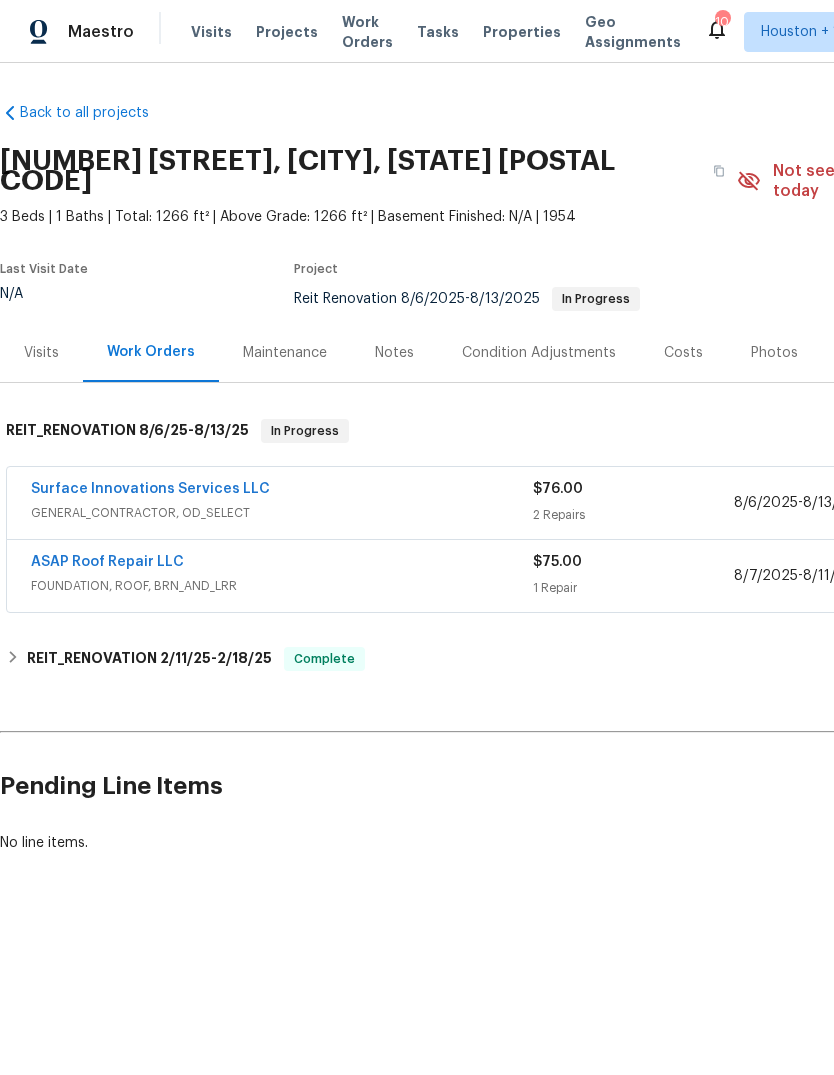 click on "Maestro" at bounding box center [101, 32] 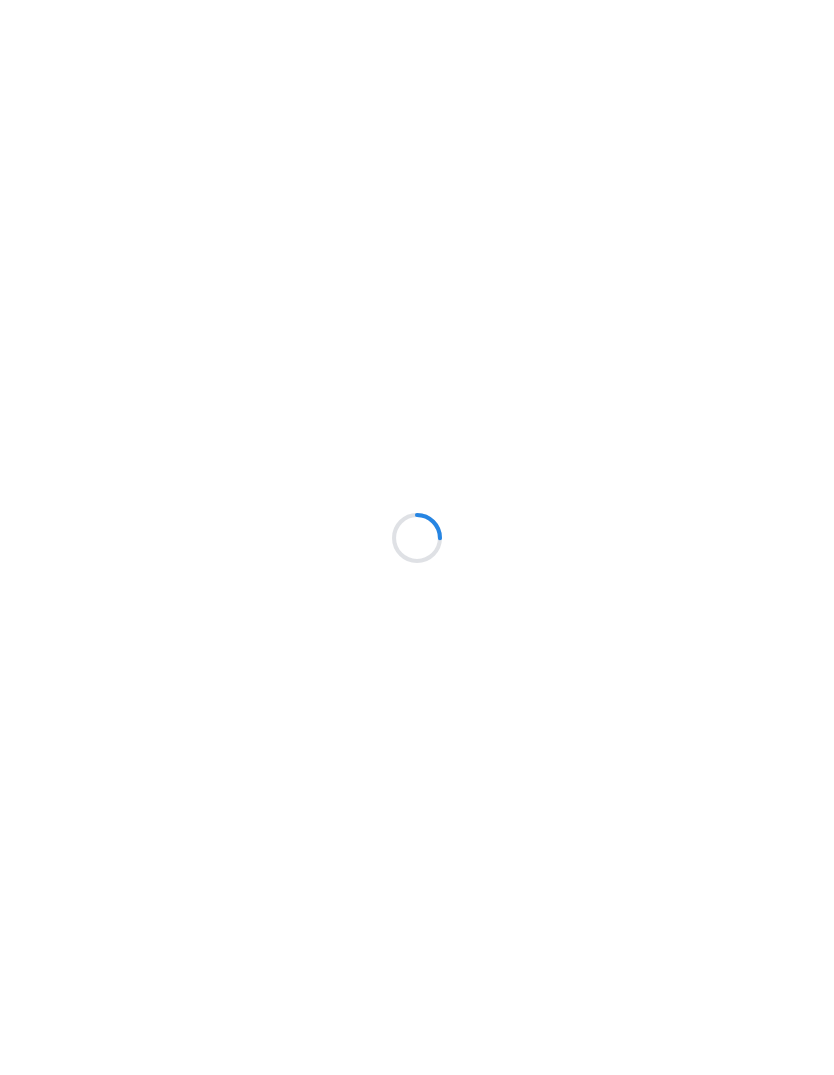 scroll, scrollTop: 0, scrollLeft: 0, axis: both 